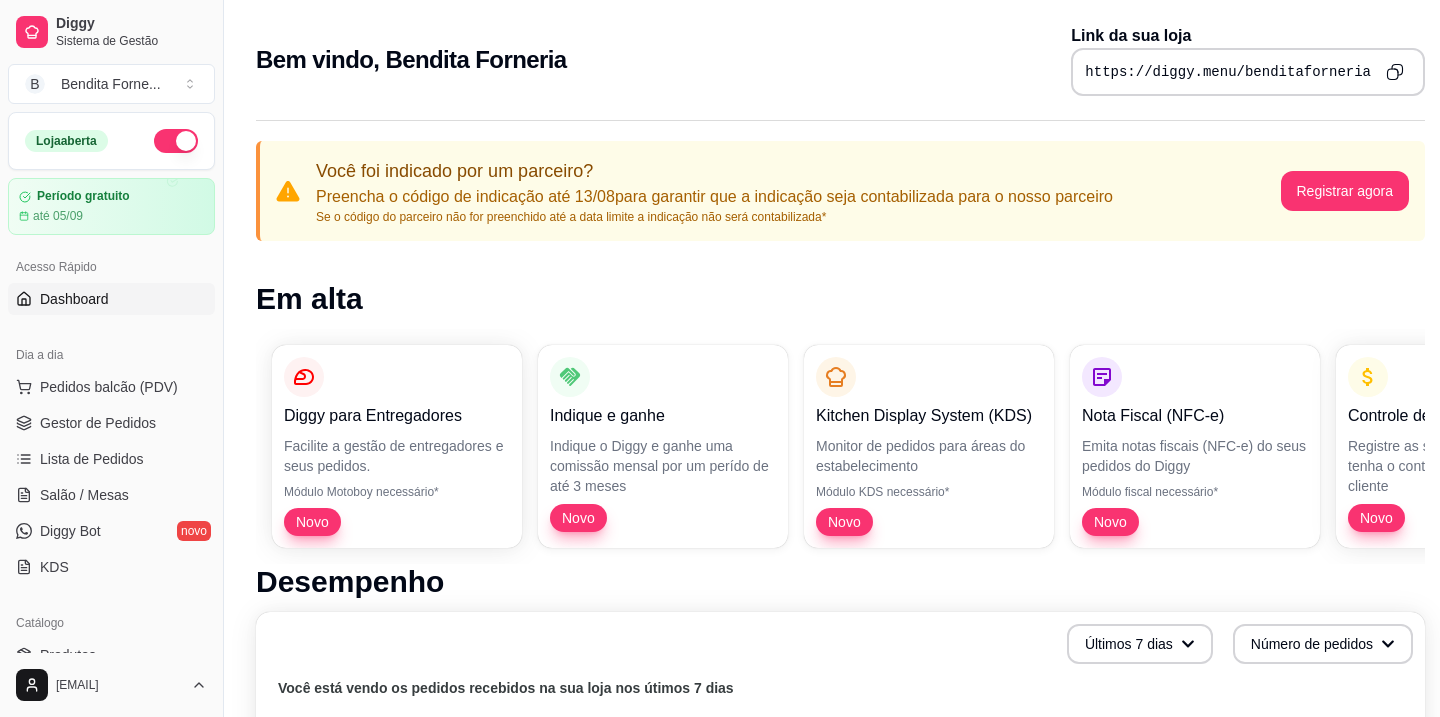 scroll, scrollTop: 0, scrollLeft: 0, axis: both 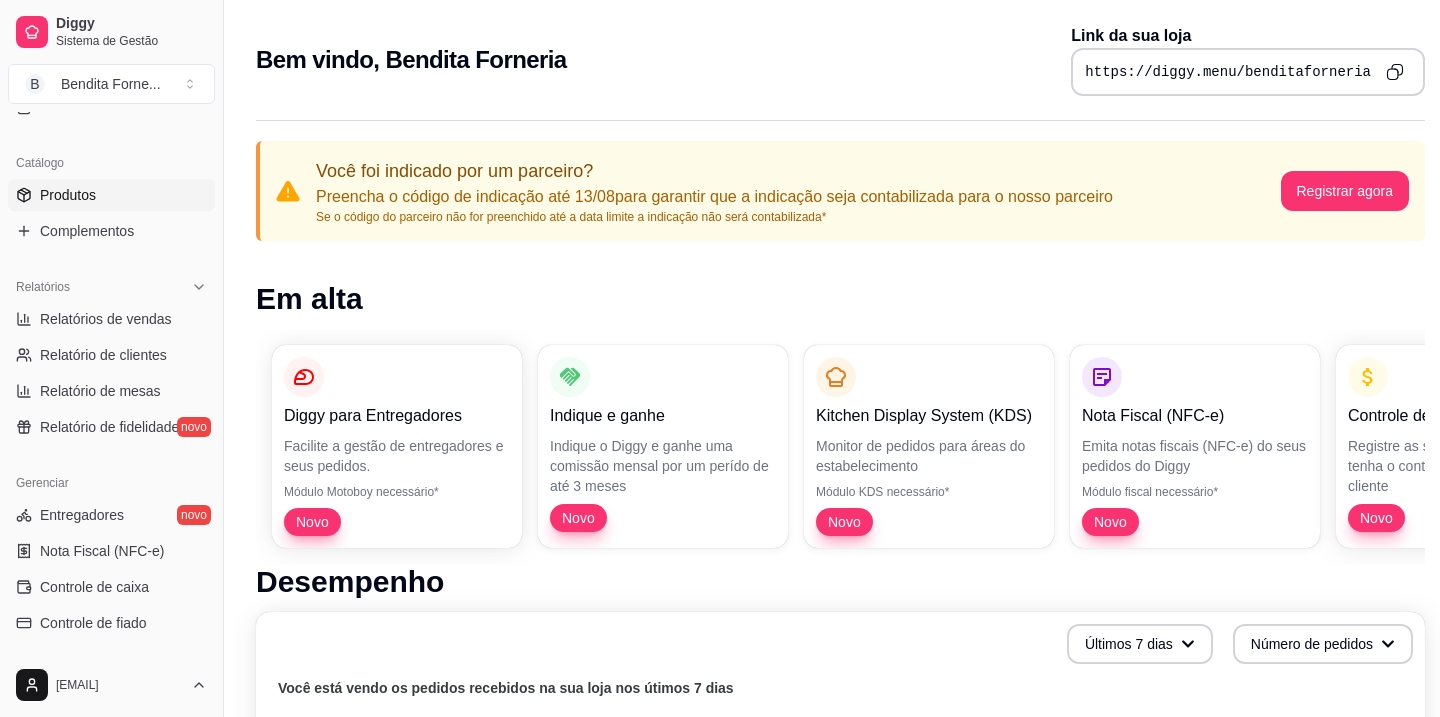 click on "Produtos" at bounding box center (68, 195) 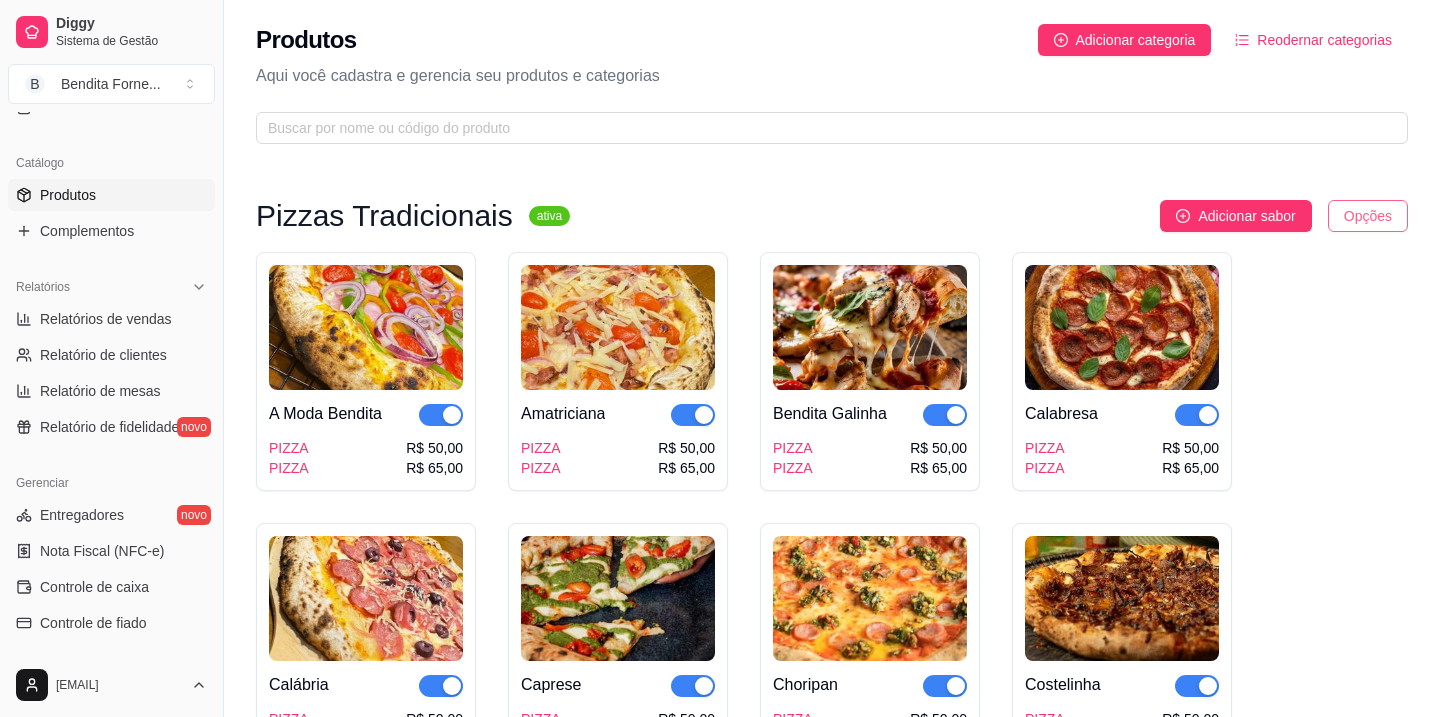 click on "Diggy Sistema de Gestão B Bendita Forne ... Loja  aberta Período gratuito até 05/09 Acesso Rápido Dashboard Dia a dia Pedidos balcão (PDV) Gestor de Pedidos Lista de Pedidos Salão / Mesas Diggy Bot novo KDS Catálogo Produtos Complementos Relatórios Relatórios de vendas Relatório de clientes Relatório de mesas Relatório de fidelidade novo Gerenciar Entregadores novo Nota Fiscal (NFC-e) Controle de caixa Controle de fiado Cupons Clientes Estoque Configurações Diggy Planos Precisa de ajuda? benditaforneria@gmail.com Toggle Sidebar Sistema de Gestão Diggy Produtos Adicionar categoria Reodernar categorias Aqui você cadastra e gerencia seu produtos e categorias Pizzas Tradicionais ativa Adicionar sabor Opções A Moda Bendita   PIZZA PIZZA R$ 50,00 R$ 65,00 Amatriciana   PIZZA PIZZA R$ 50,00 R$ 65,00 Bendita Galinha   PIZZA PIZZA R$ 50,00 R$ 65,00 Calabresa   PIZZA PIZZA R$ 50,00 R$ 65,00 Calábria   PIZZA PIZZA R$ 50,00 R$ 65,00 Caprese   PIZZA PIZZA R$ 50,00 R$ 65,00 Choripan   PIZZA" at bounding box center [720, 358] 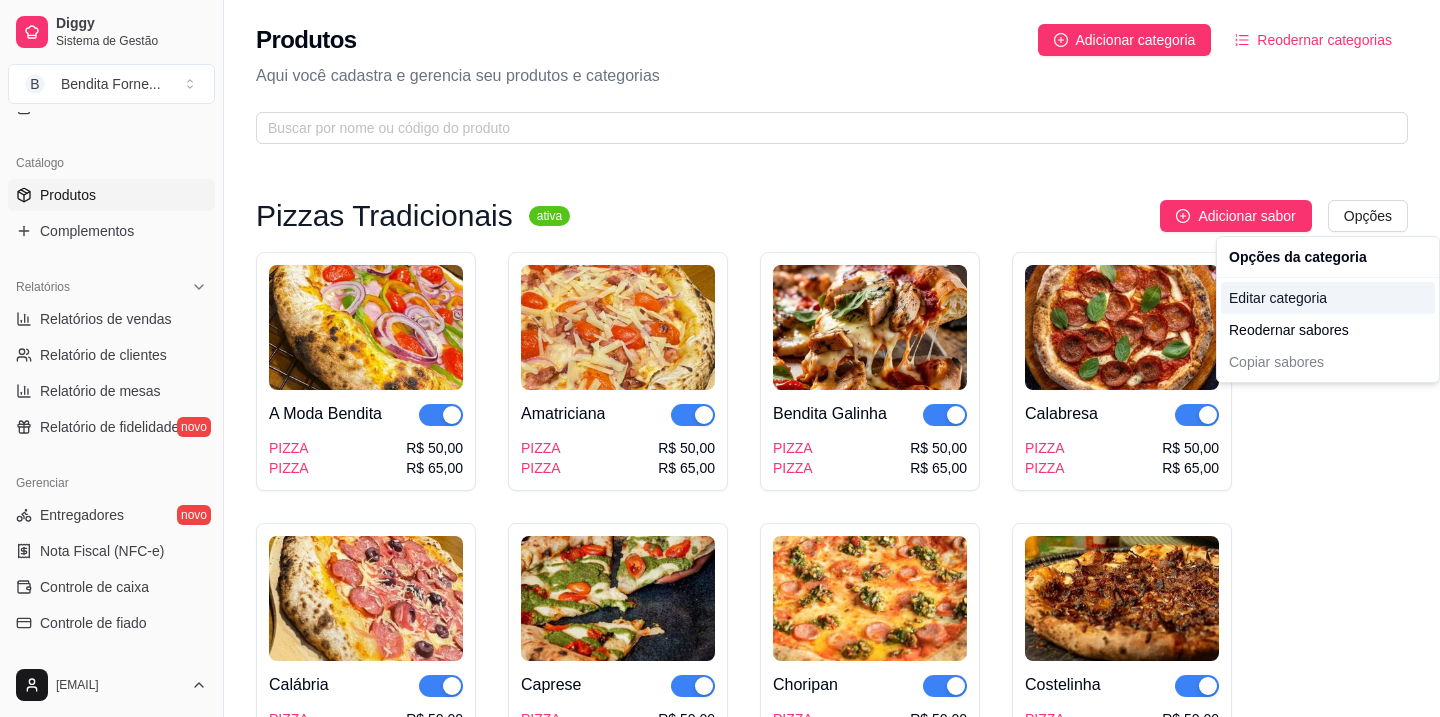click on "Editar categoria" at bounding box center (1328, 298) 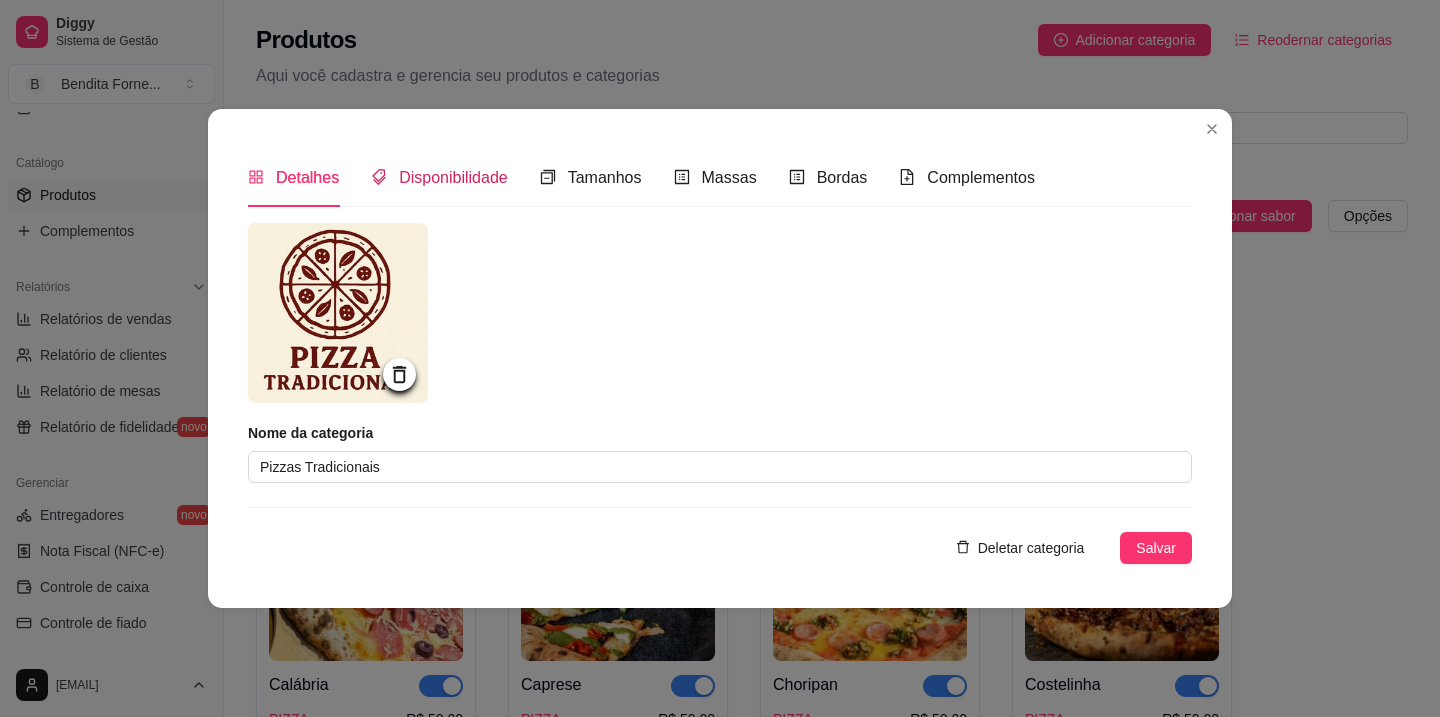 click on "Disponibilidade" at bounding box center (453, 177) 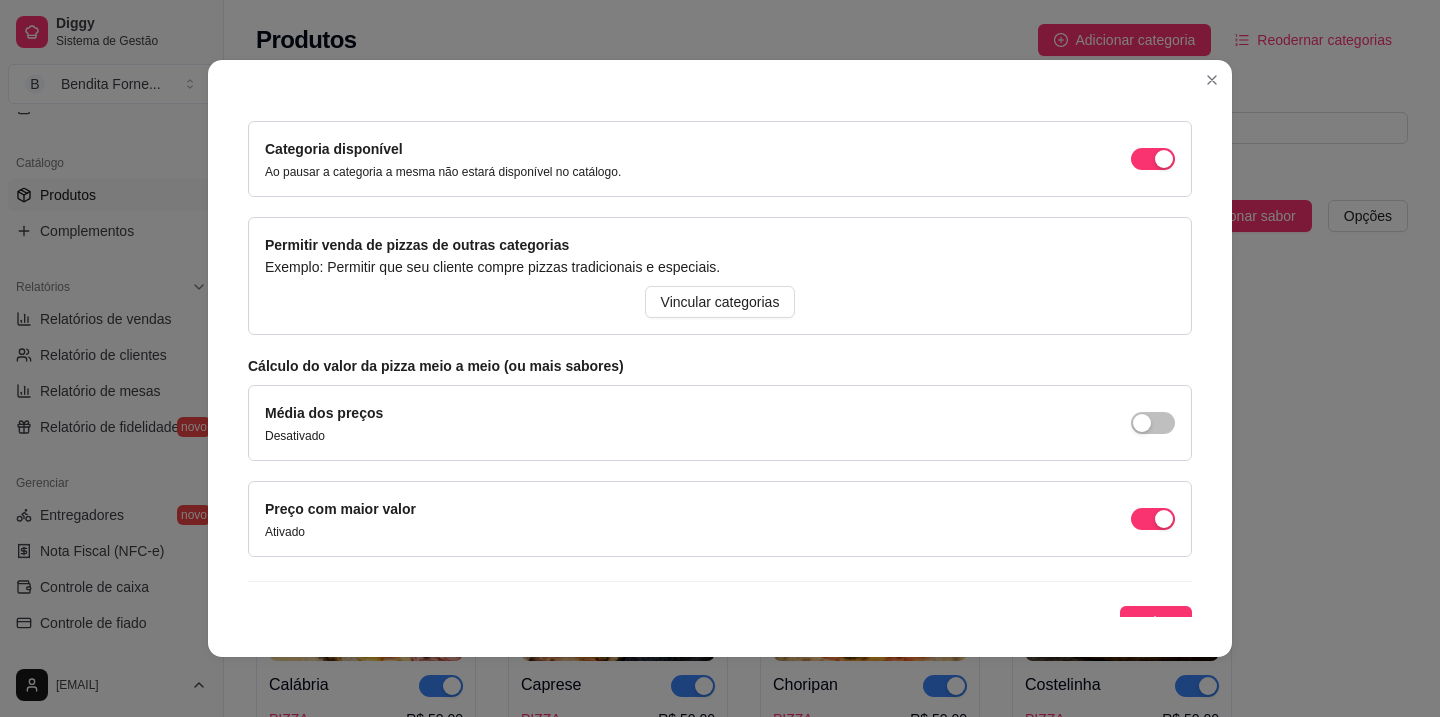 scroll, scrollTop: 177, scrollLeft: 0, axis: vertical 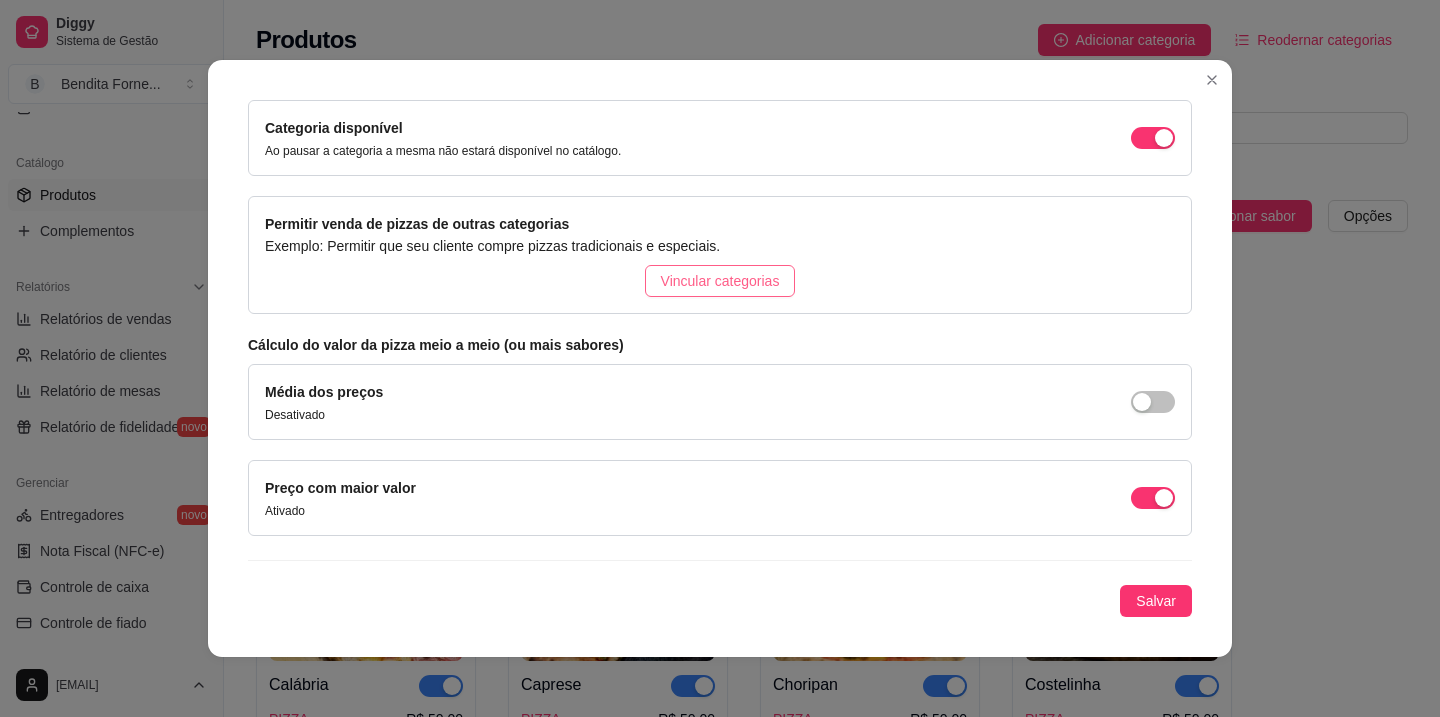 click on "Vincular categorias" at bounding box center [720, 281] 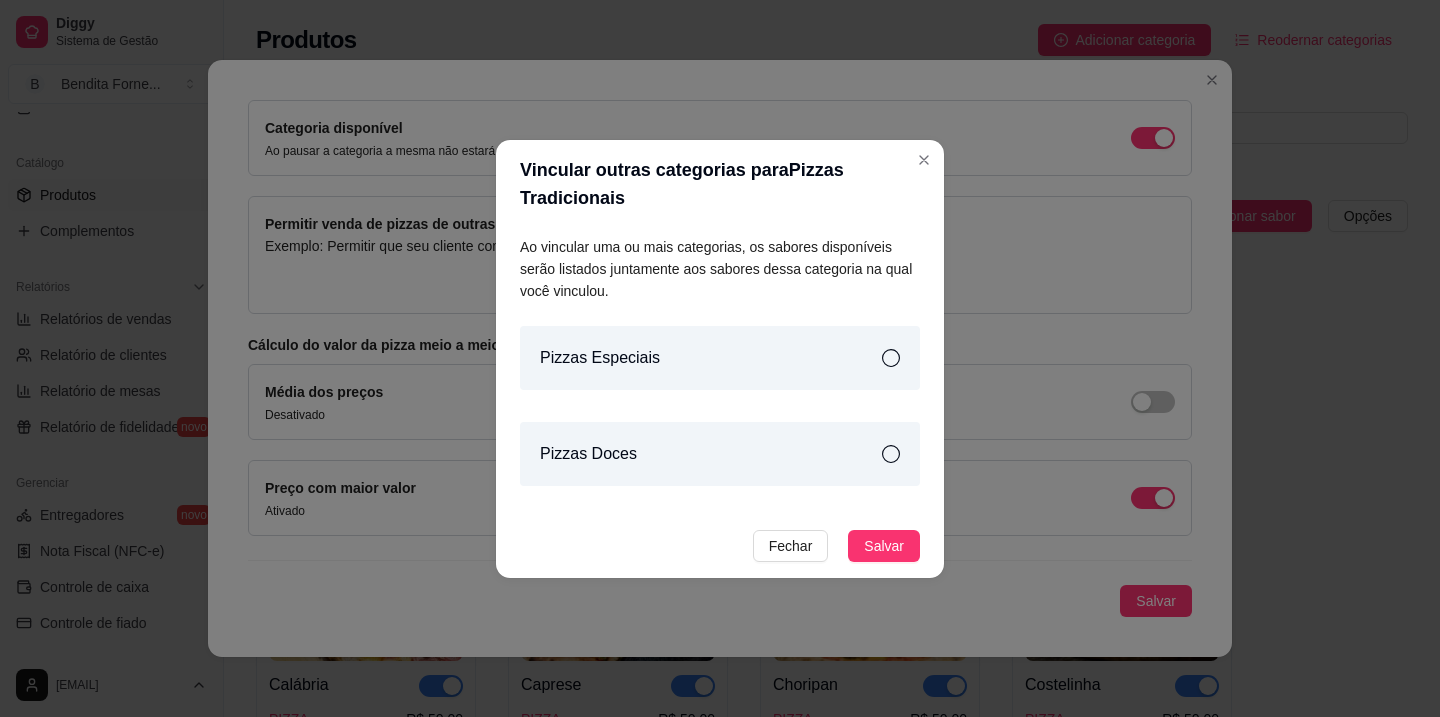 click 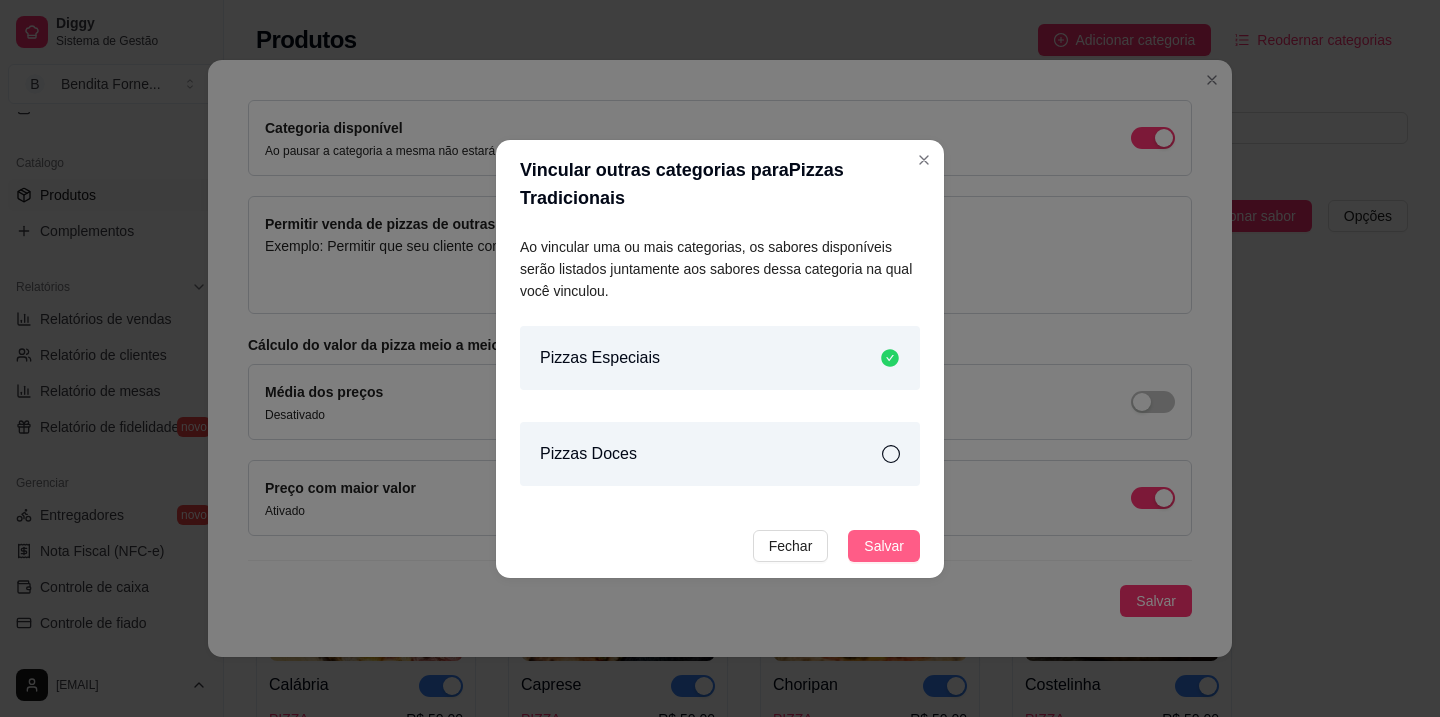 click on "Salvar" at bounding box center (884, 546) 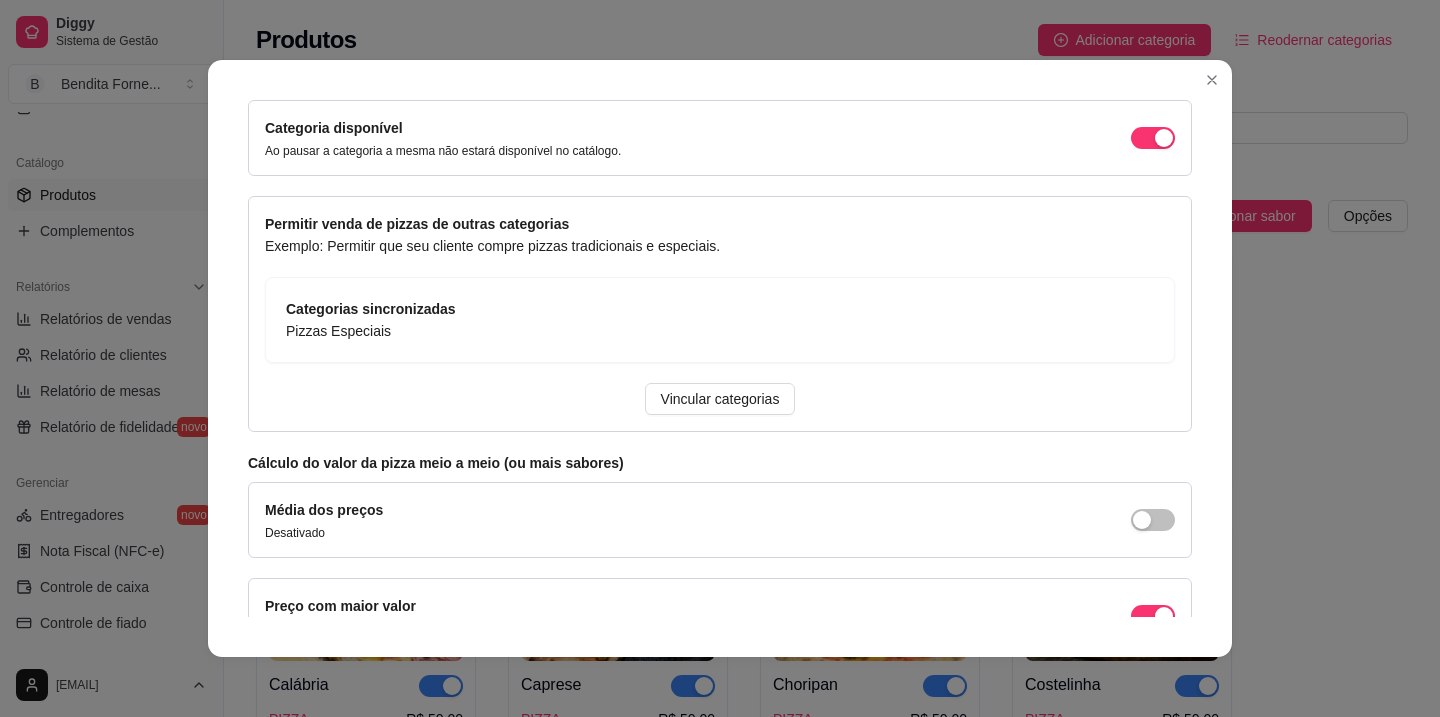 scroll, scrollTop: 294, scrollLeft: 0, axis: vertical 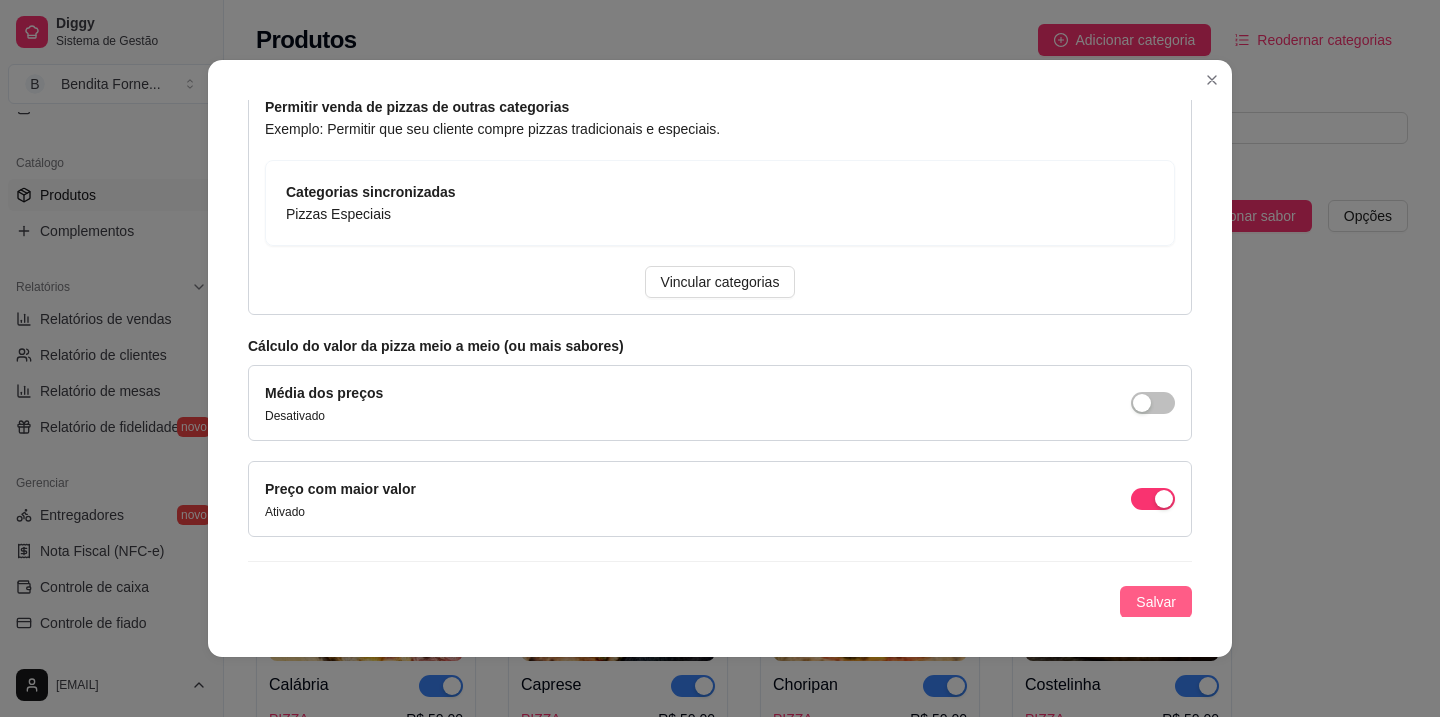 click on "Salvar" at bounding box center (1156, 602) 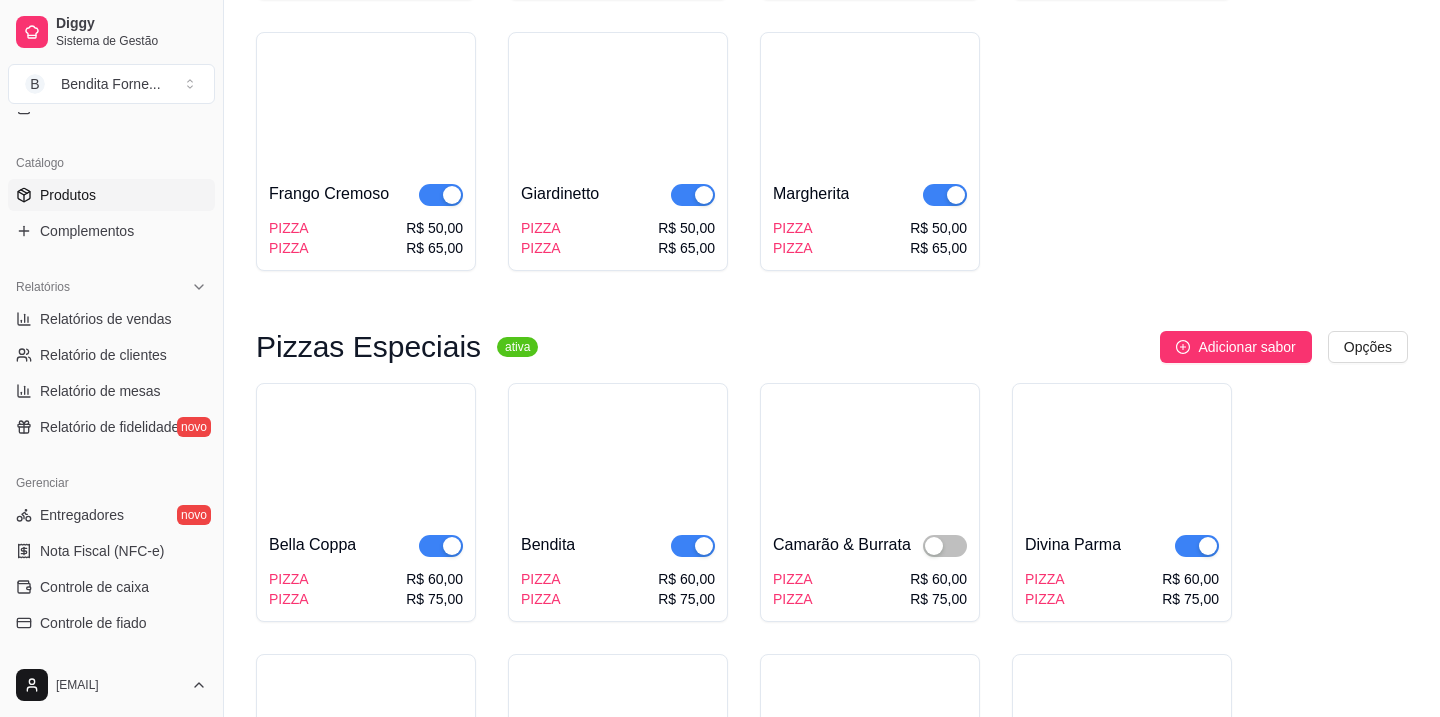 scroll, scrollTop: 774, scrollLeft: 0, axis: vertical 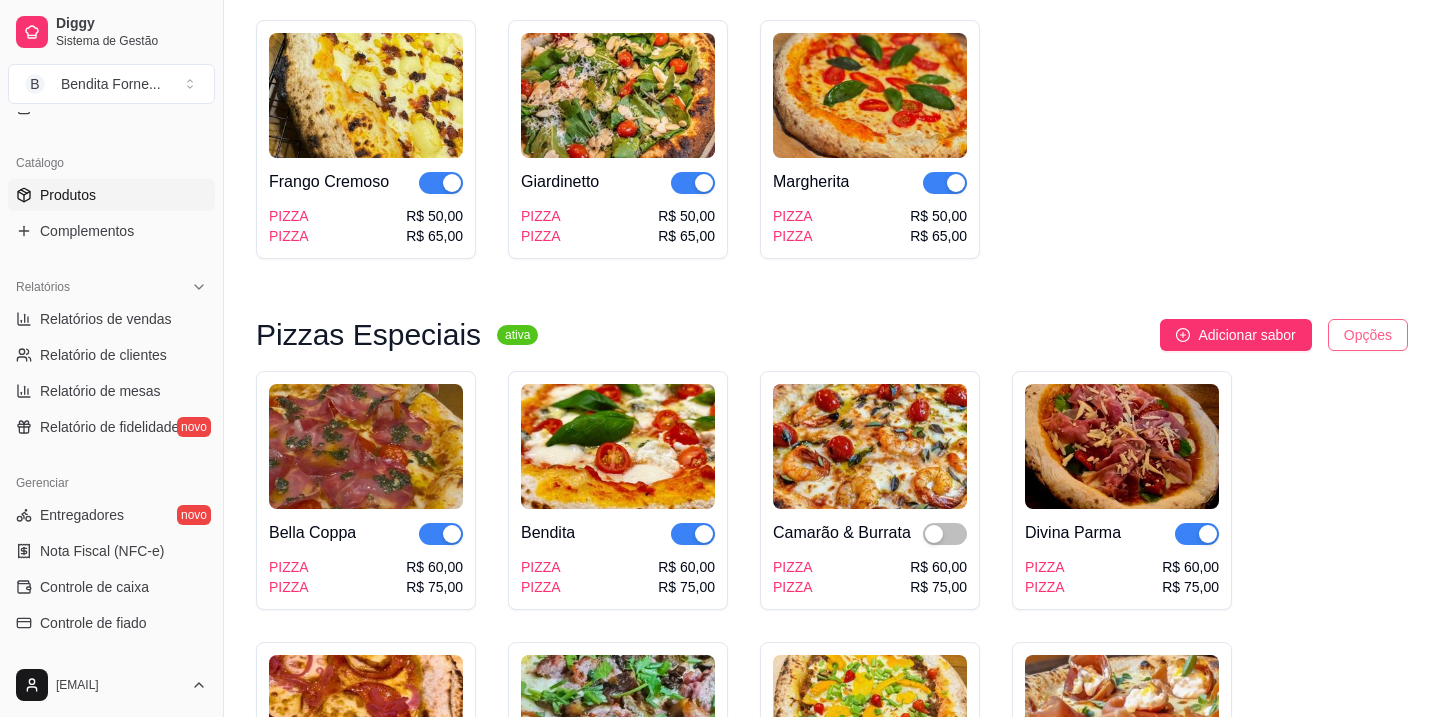 click on "Diggy Sistema de Gestão B Bendita Forne ... Loja  aberta Período gratuito até 05/09 Acesso Rápido Dashboard Dia a dia Pedidos balcão (PDV) Gestor de Pedidos Lista de Pedidos Salão / Mesas Diggy Bot novo KDS Catálogo Produtos Complementos Relatórios Relatórios de vendas Relatório de clientes Relatório de mesas Relatório de fidelidade novo Gerenciar Entregadores novo Nota Fiscal (NFC-e) Controle de caixa Controle de fiado Cupons Clientes Estoque Configurações Diggy Planos Precisa de ajuda? benditaforneria@gmail.com Toggle Sidebar Sistema de Gestão Diggy Produtos Adicionar categoria Reodernar categorias Aqui você cadastra e gerencia seu produtos e categorias Pizzas Tradicionais ativa Adicionar sabor Opções A Moda Bendita   PIZZA PIZZA R$ 50,00 R$ 65,00 Amatriciana   PIZZA PIZZA R$ 50,00 R$ 65,00 Bendita Galinha   PIZZA PIZZA R$ 50,00 R$ 65,00 Calabresa   PIZZA PIZZA R$ 50,00 R$ 65,00 Calábria   PIZZA PIZZA R$ 50,00 R$ 65,00 Caprese   PIZZA PIZZA R$ 50,00 R$ 65,00 Choripan   PIZZA" at bounding box center [720, -416] 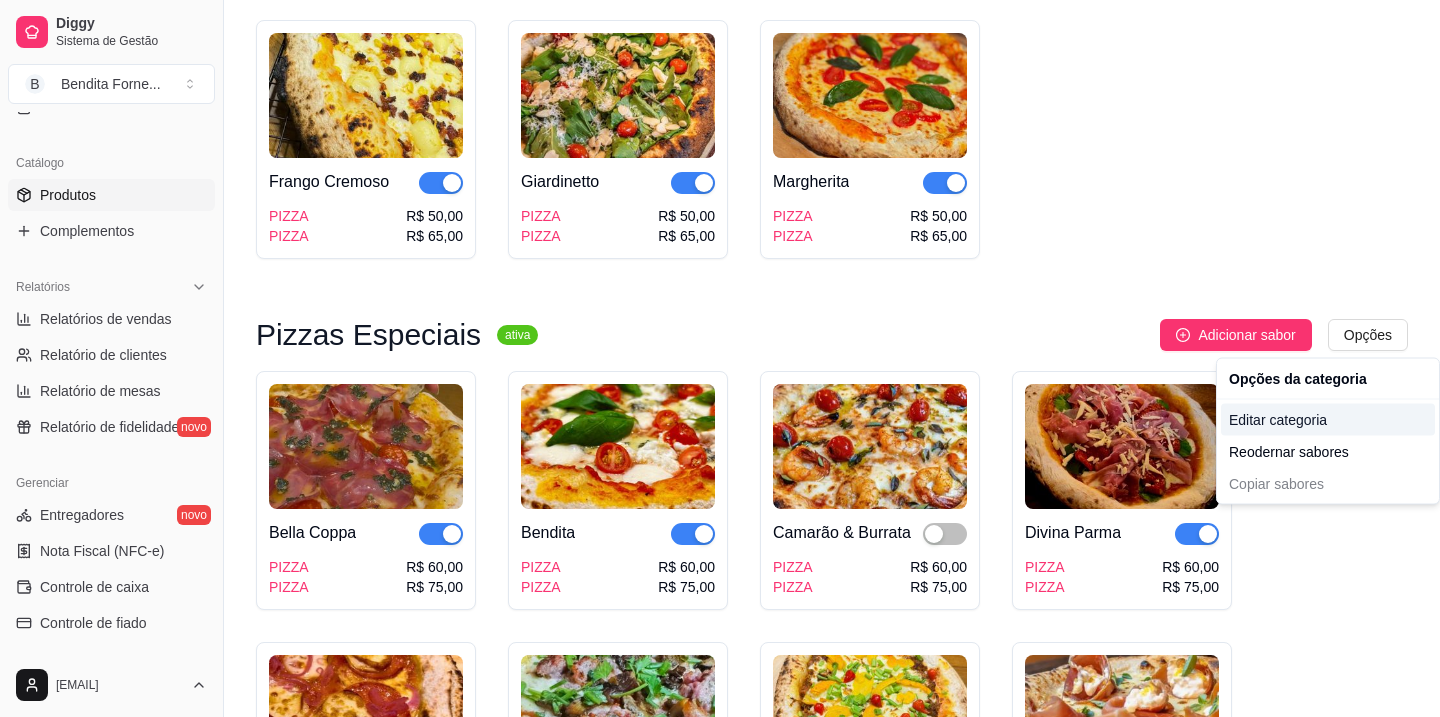 click on "Editar categoria" at bounding box center (1328, 420) 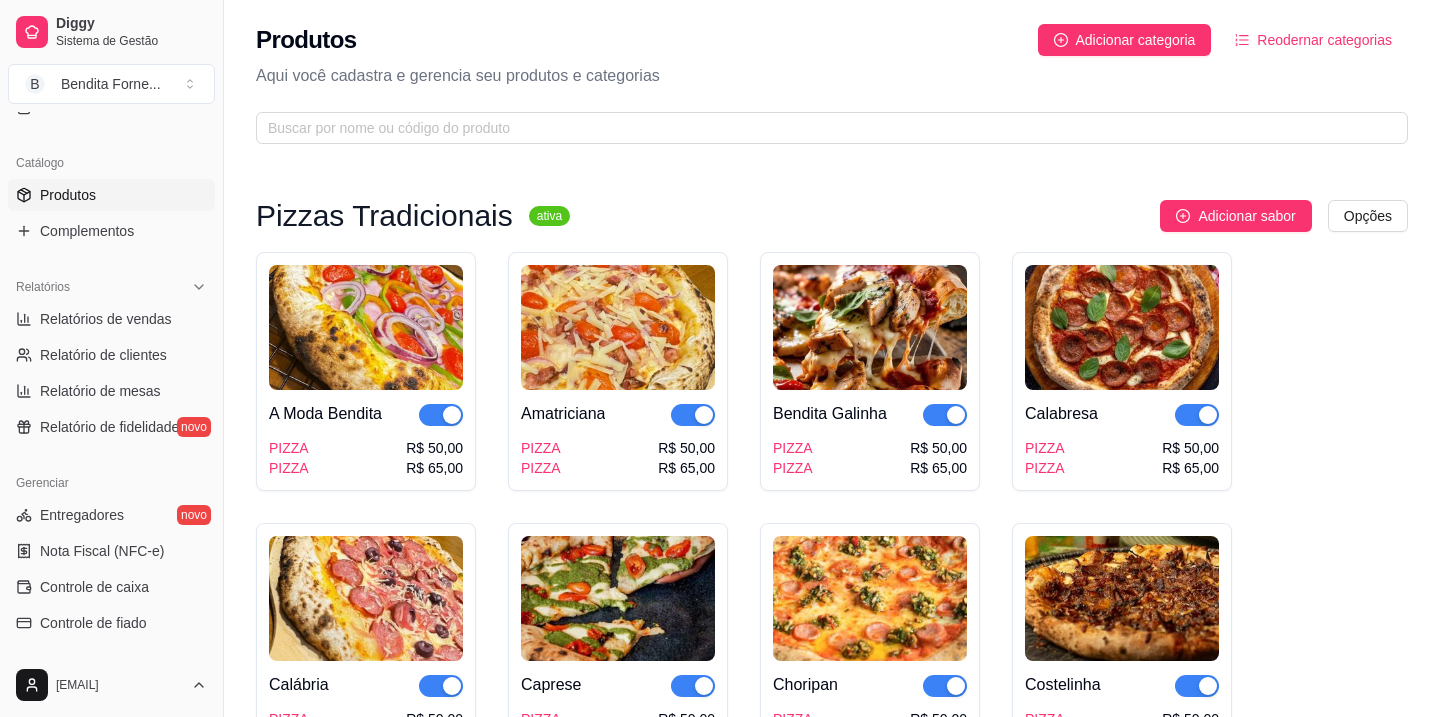 scroll, scrollTop: 0, scrollLeft: 0, axis: both 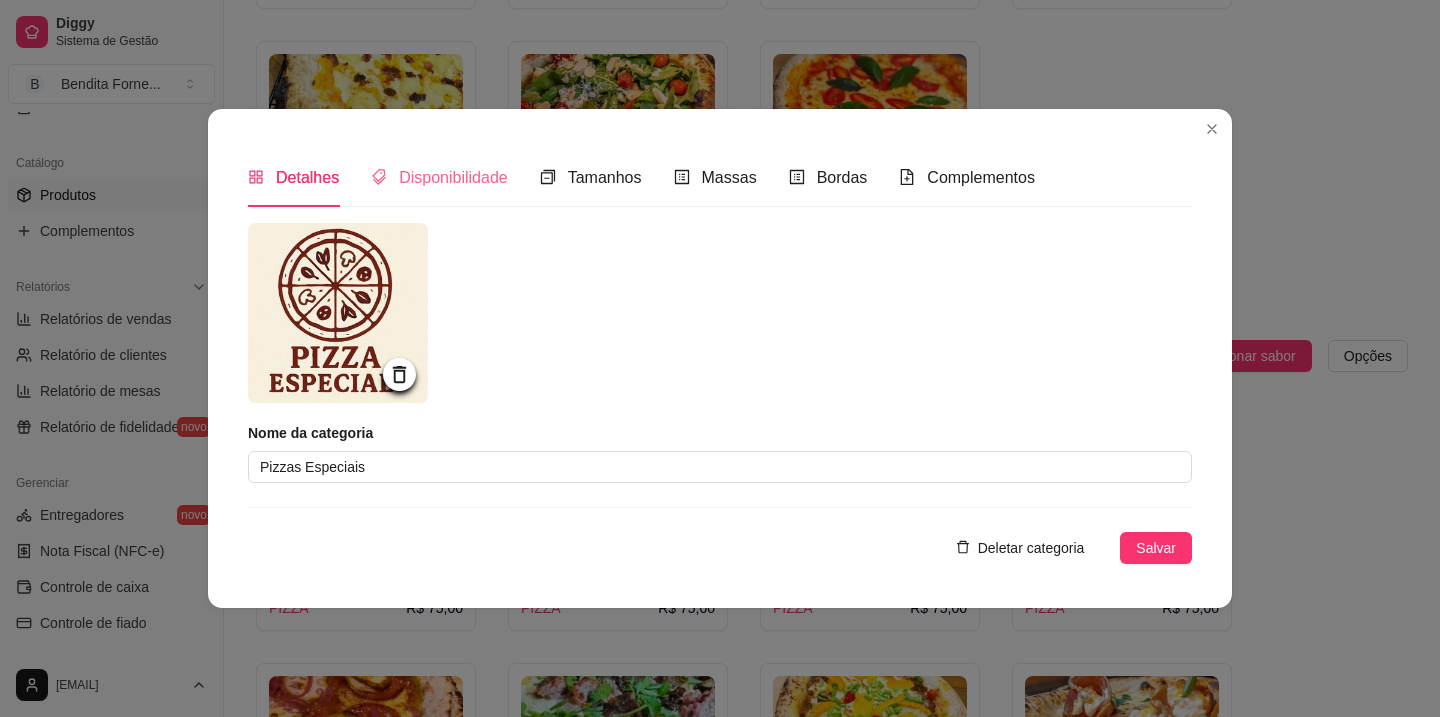 click on "Disponibilidade" at bounding box center [439, 177] 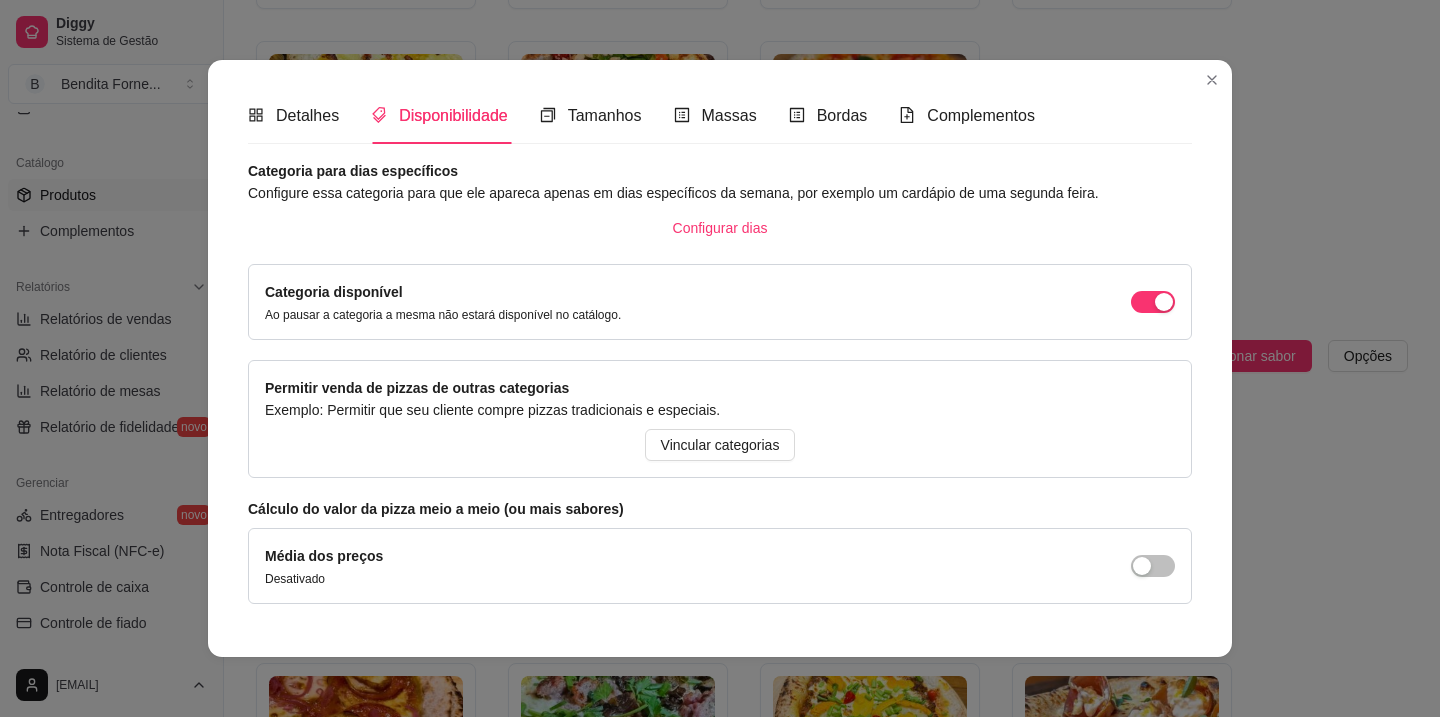 scroll, scrollTop: 8, scrollLeft: 0, axis: vertical 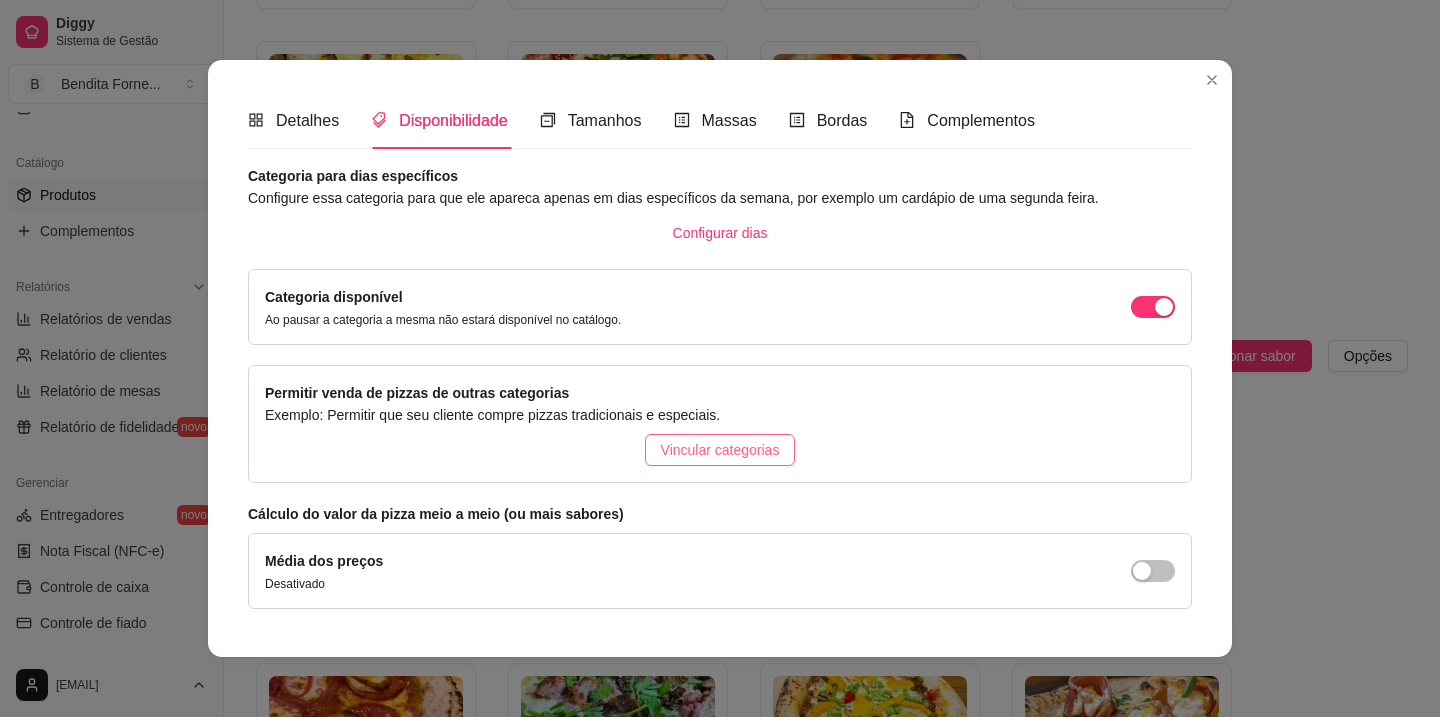 click on "Vincular categorias" at bounding box center [720, 450] 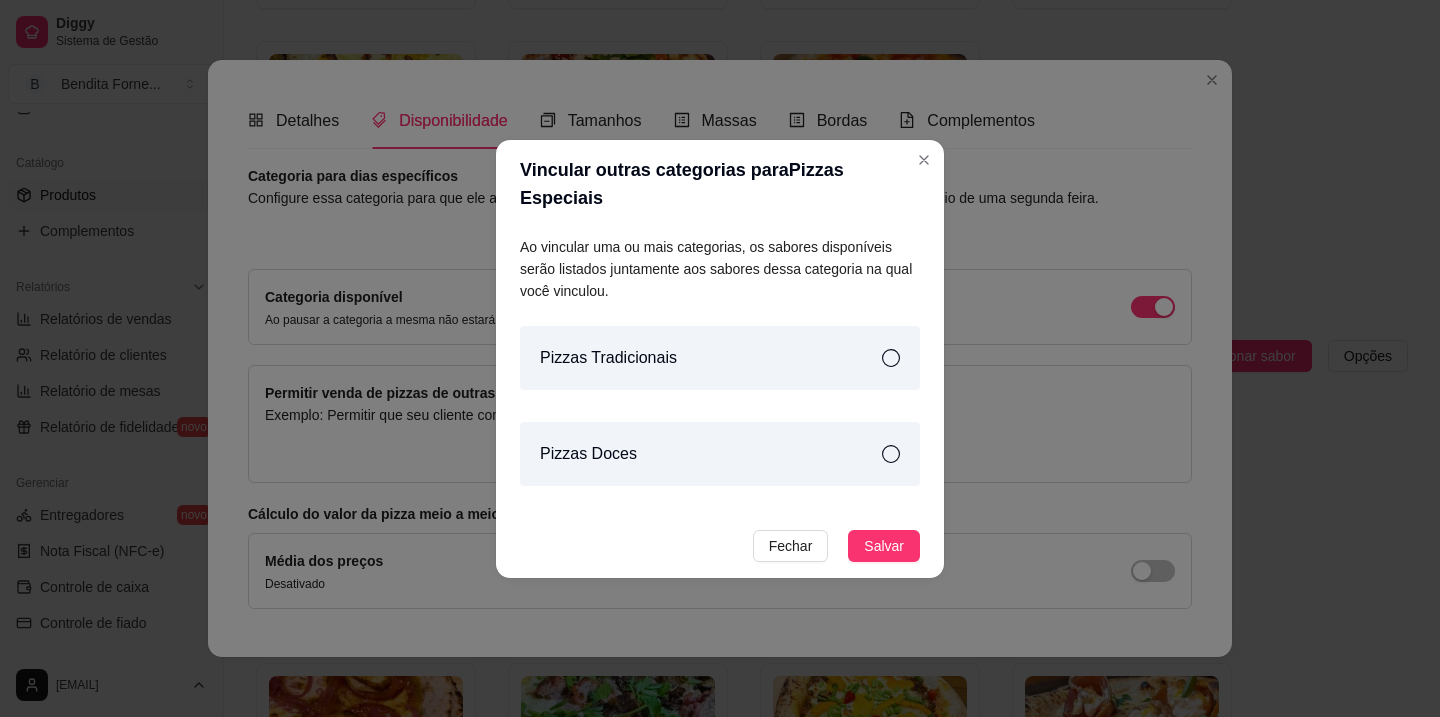 click 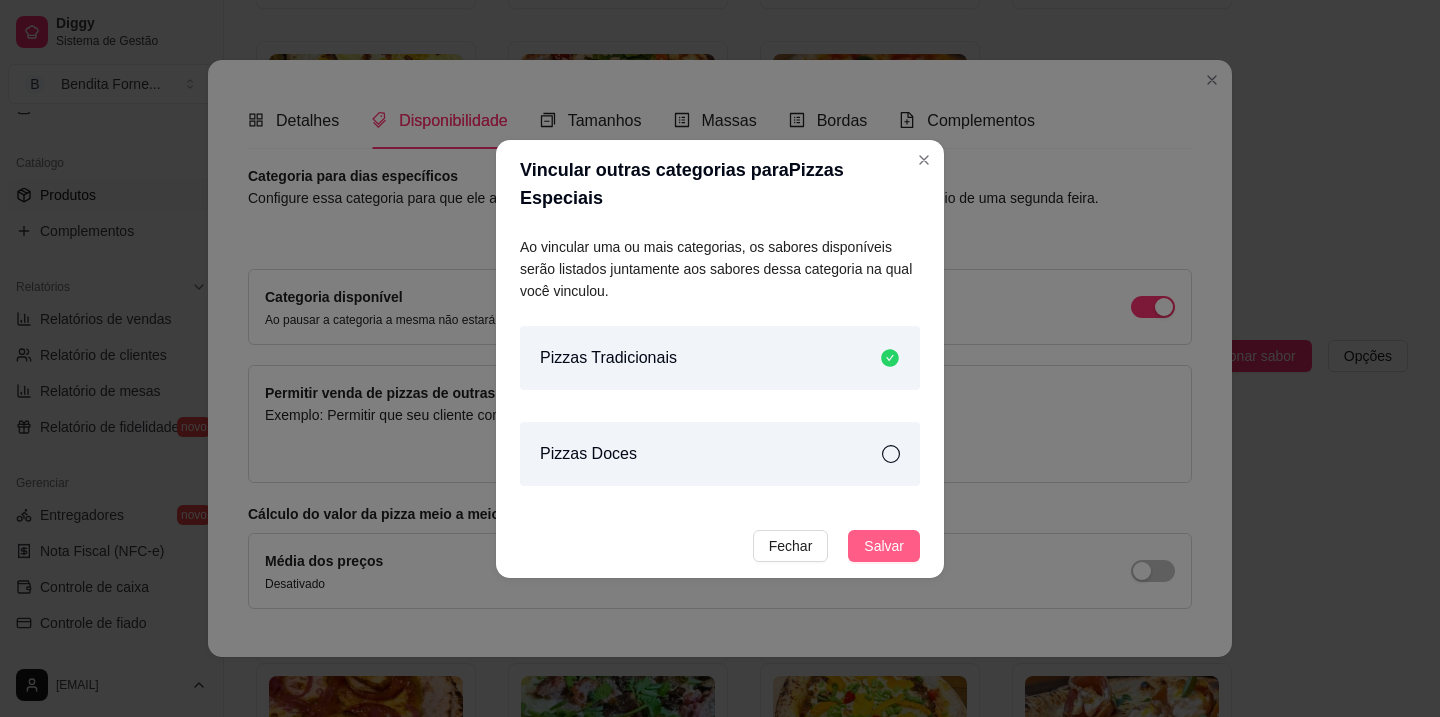 click on "Salvar" at bounding box center (884, 546) 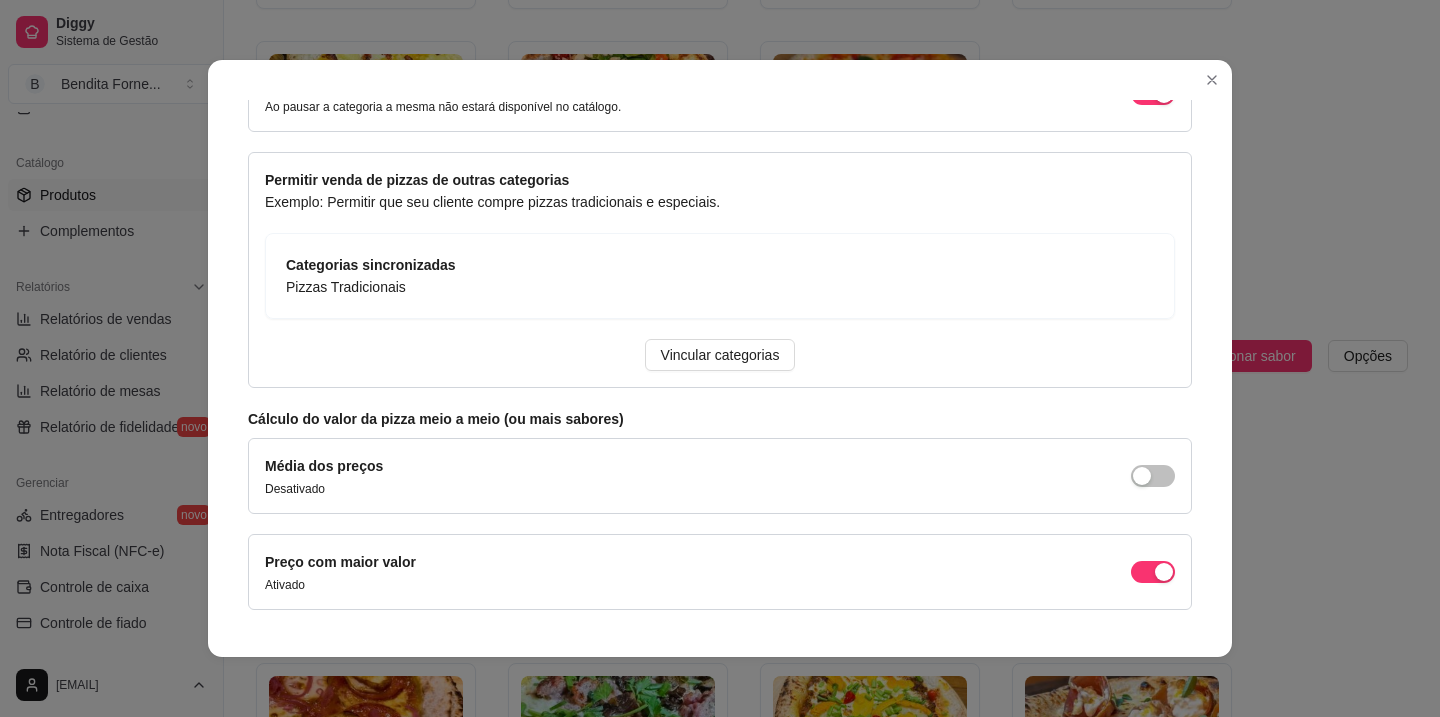 scroll, scrollTop: 294, scrollLeft: 0, axis: vertical 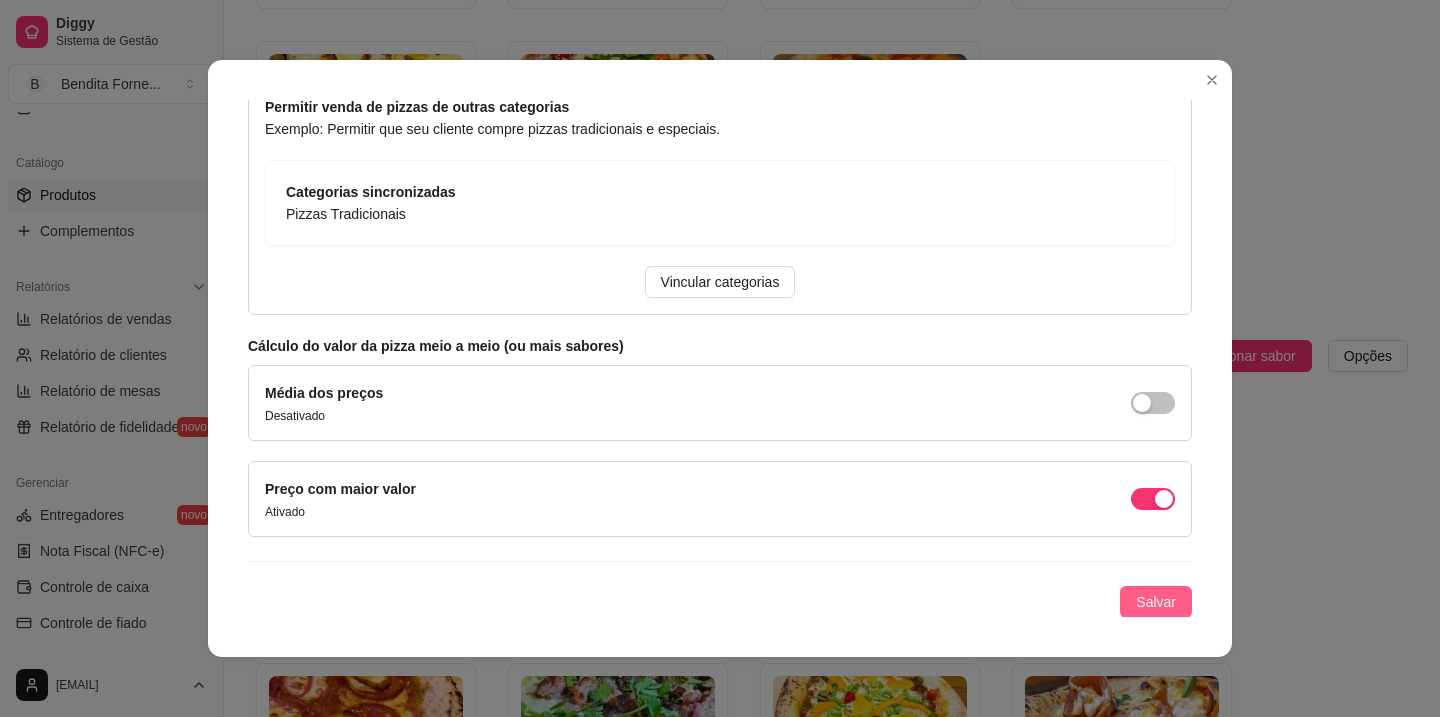 click on "Salvar" at bounding box center [1156, 602] 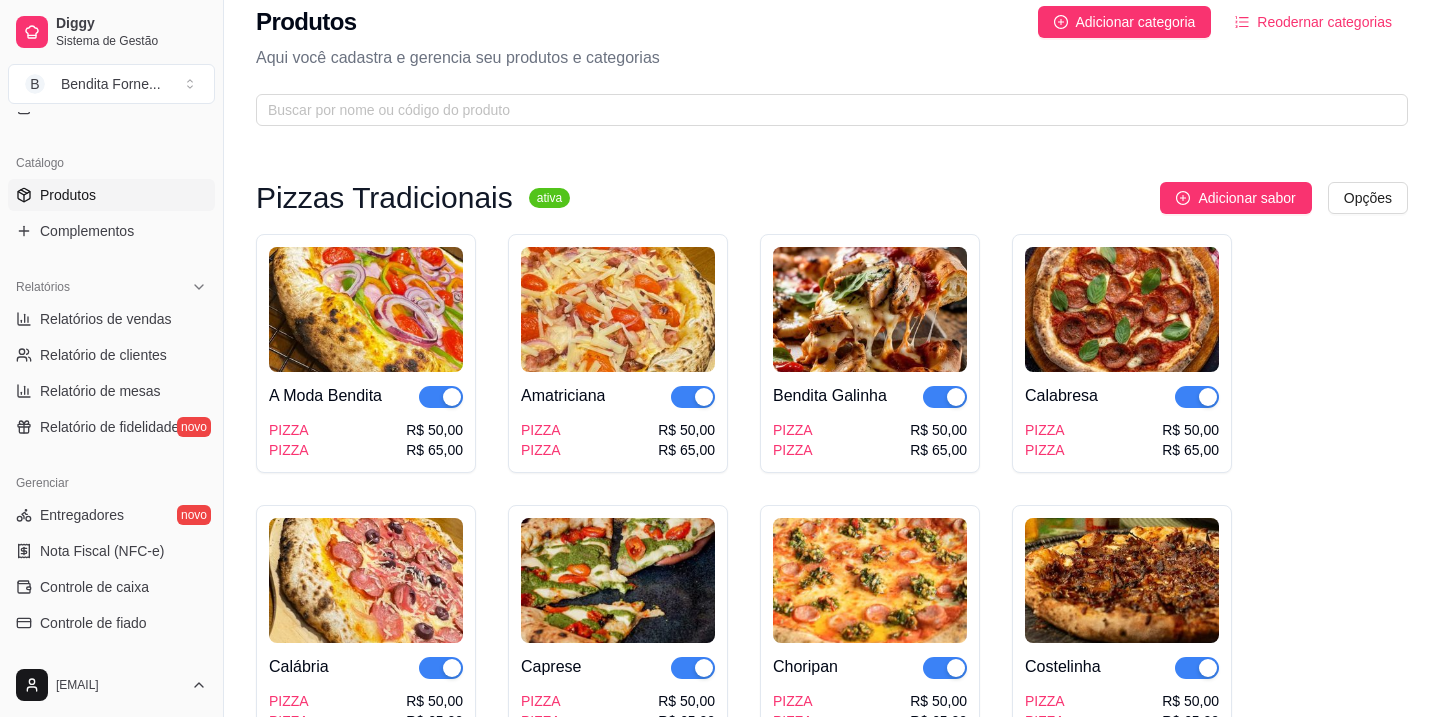 scroll, scrollTop: 0, scrollLeft: 0, axis: both 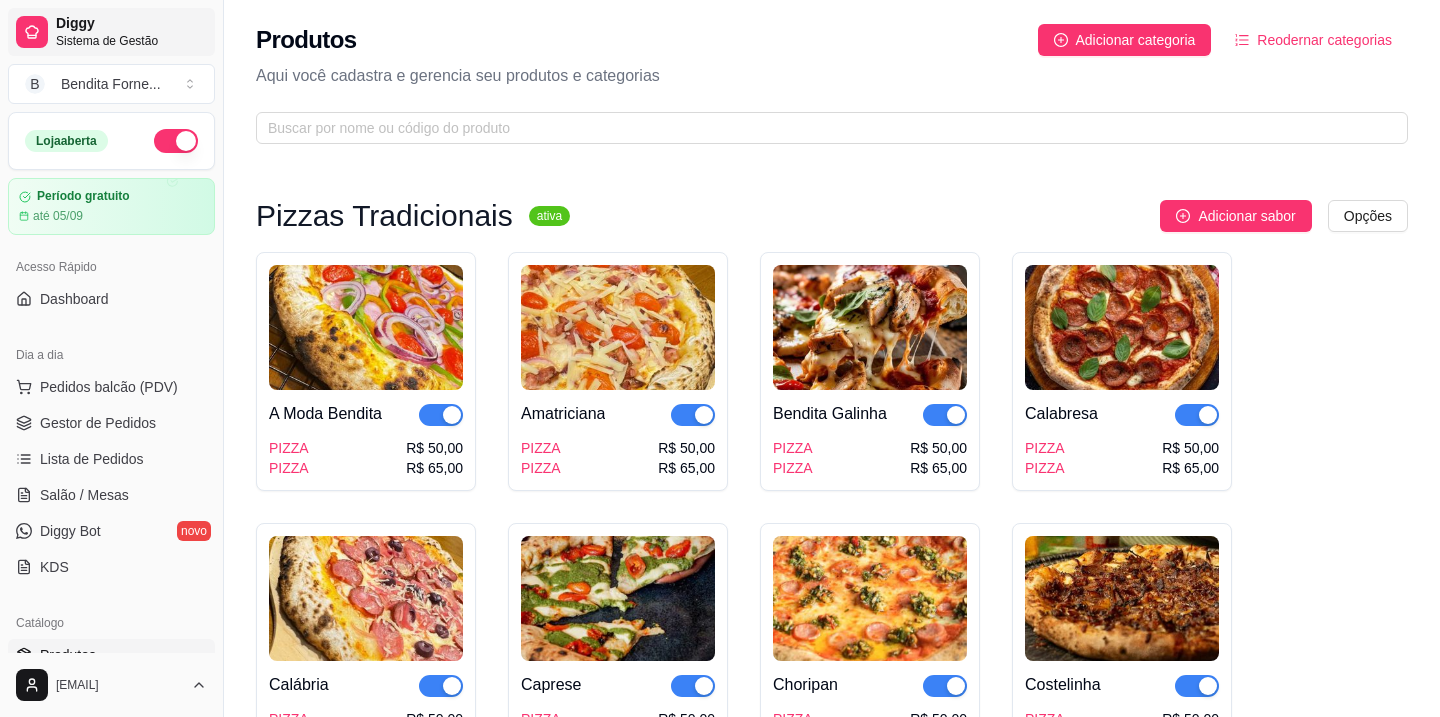 click at bounding box center [32, 32] 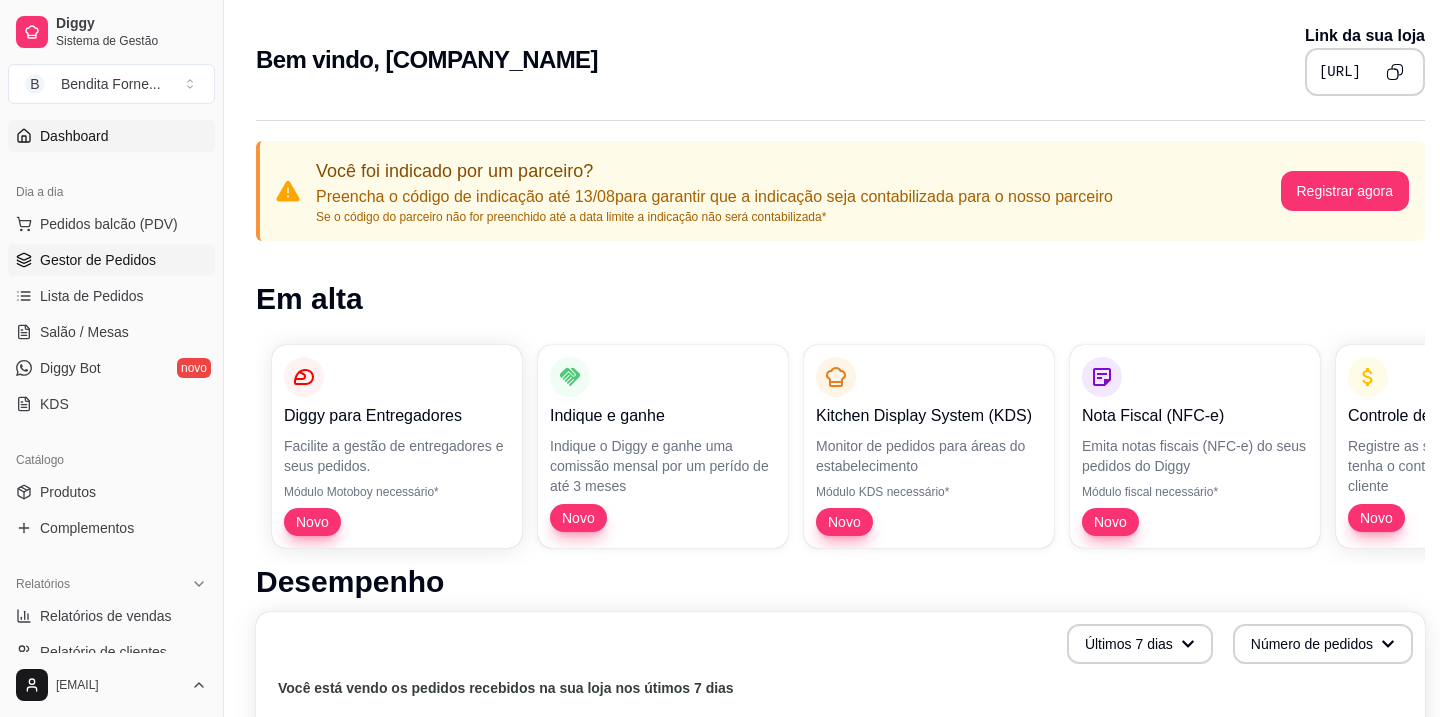 scroll, scrollTop: 167, scrollLeft: 0, axis: vertical 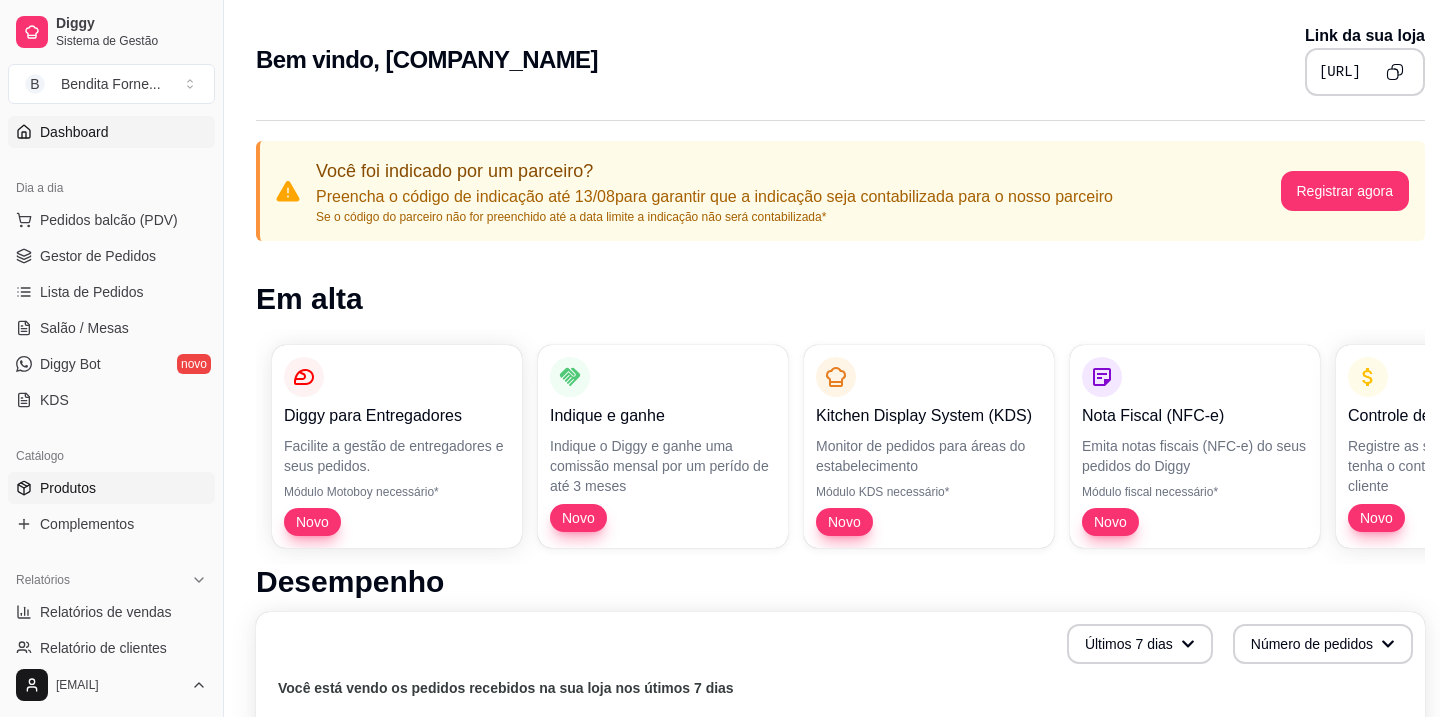 click on "Produtos" at bounding box center [68, 488] 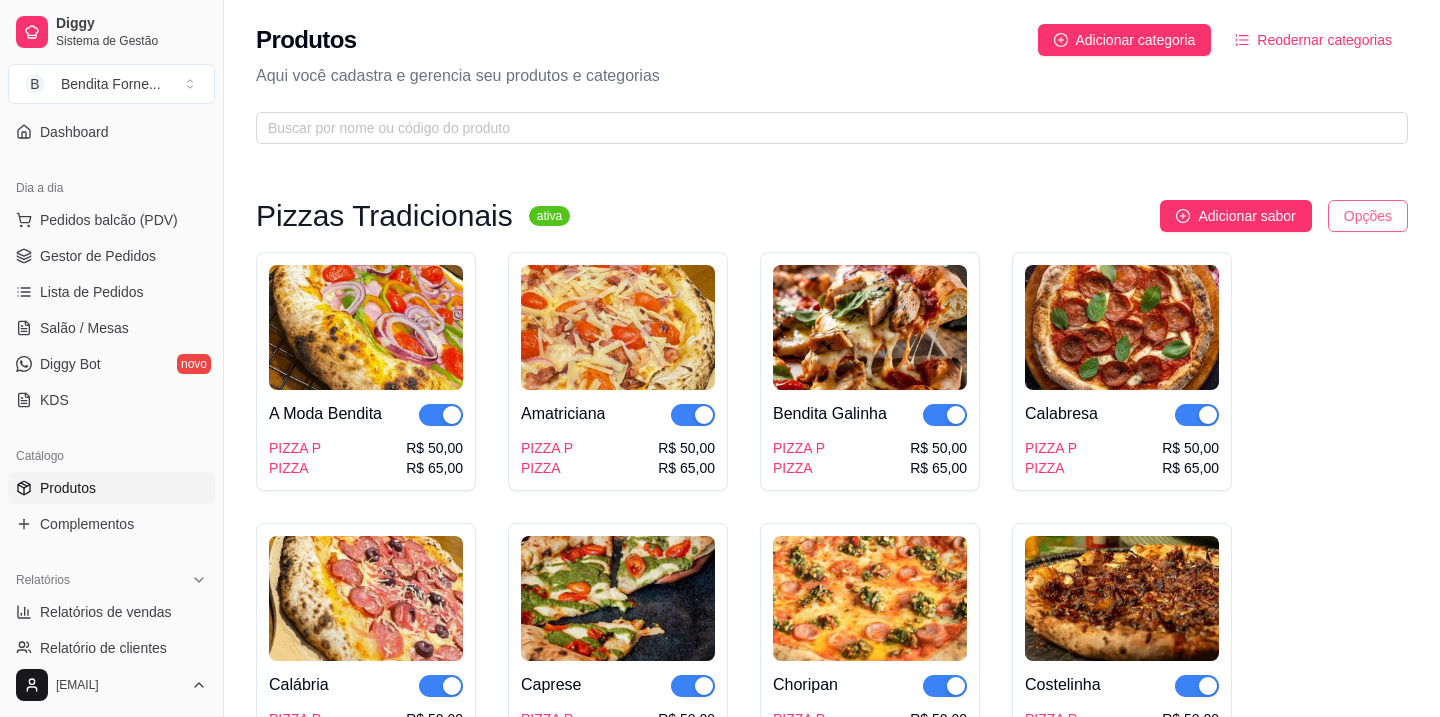 click on "Diggy Sistema de Gestão B Bendita Forne ... Loja  aberta Período gratuito até 05/09 Acesso Rápido Dashboard Dia a dia Pedidos balcão (PDV) Gestor de Pedidos Lista de Pedidos Salão / Mesas Diggy Bot novo KDS Catálogo Produtos Complementos Relatórios Relatórios de vendas Relatório de clientes Relatório de mesas Relatório de fidelidade novo Gerenciar Entregadores novo Nota Fiscal (NFC-e) Controle de caixa Controle de fiado Cupons Clientes Estoque Configurações Diggy Planos Precisa de ajuda? benditaforneria@gmail.com Toggle Sidebar Sistema de Gestão Diggy Produtos Adicionar categoria Reodernar categorias Aqui você cadastra e gerencia seu produtos e categorias Pizzas Tradicionais ativa Adicionar sabor Opções A Moda Bendita   PIZZA P PIZZA R$ 50,00 R$ 65,00 Amatriciana   PIZZA P PIZZA R$ 50,00 R$ 65,00 Bendita Galinha   PIZZA P PIZZA R$ 50,00 R$ 65,00 Calabresa   PIZZA P PIZZA R$ 50,00 R$ 65,00 Calábria   PIZZA P PIZZA R$ 50,00 R$ 65,00 Caprese   PIZZA P PIZZA R$ 50,00 R$ 65,00" at bounding box center [720, 358] 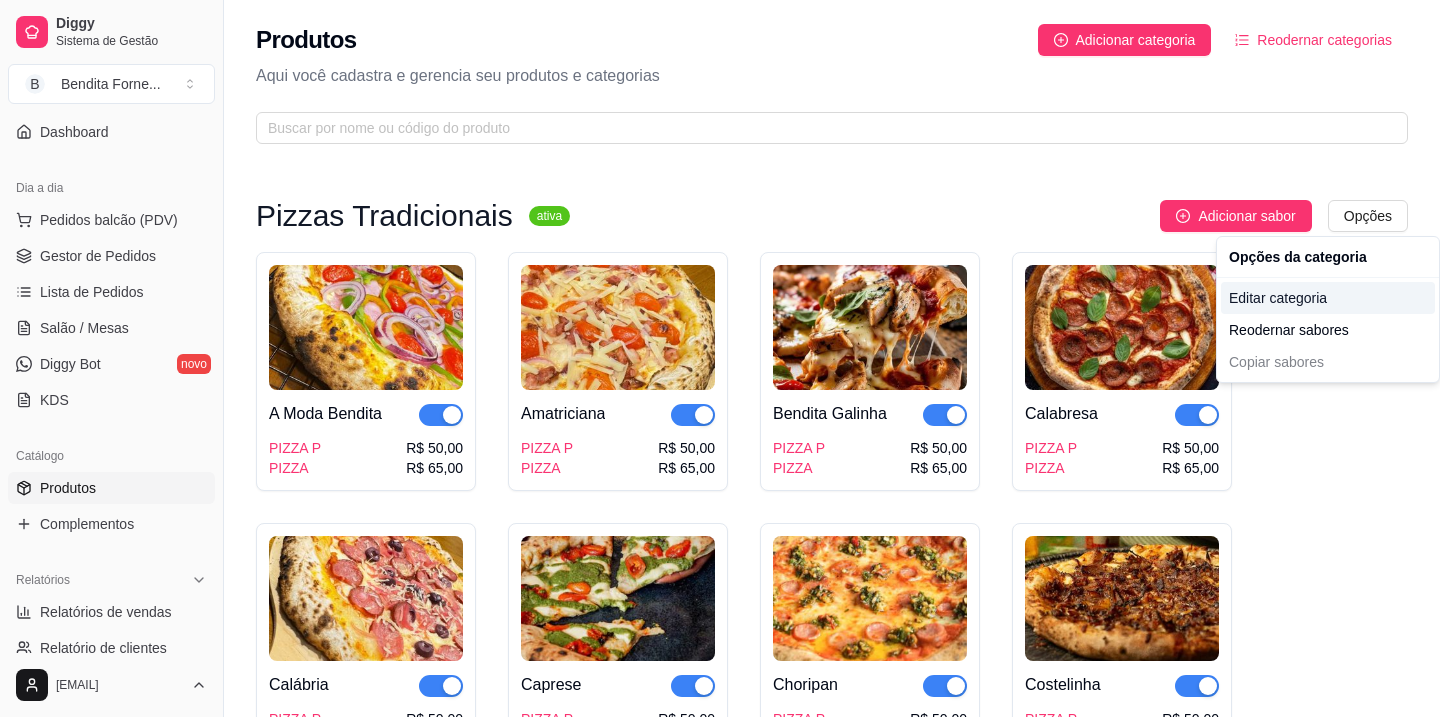 click on "Editar categoria" at bounding box center [1328, 298] 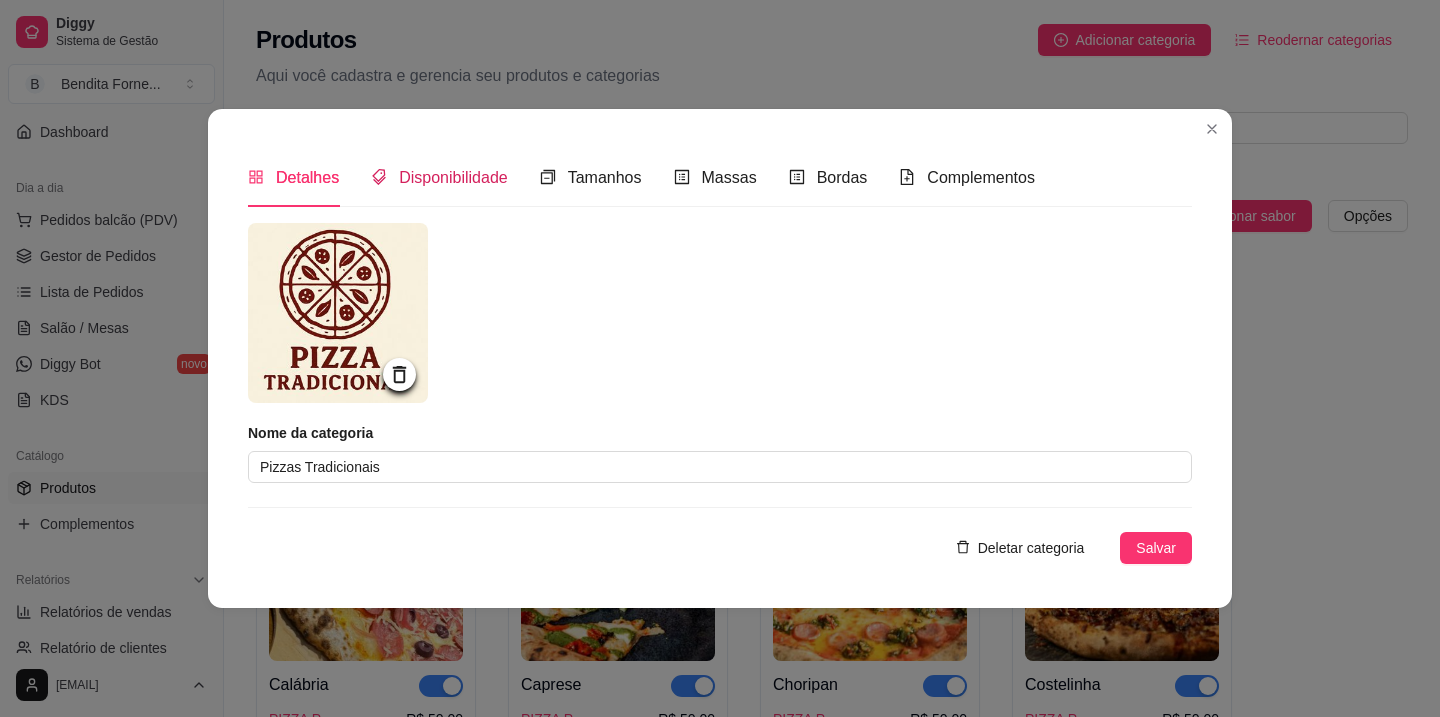 click on "Disponibilidade" at bounding box center [439, 177] 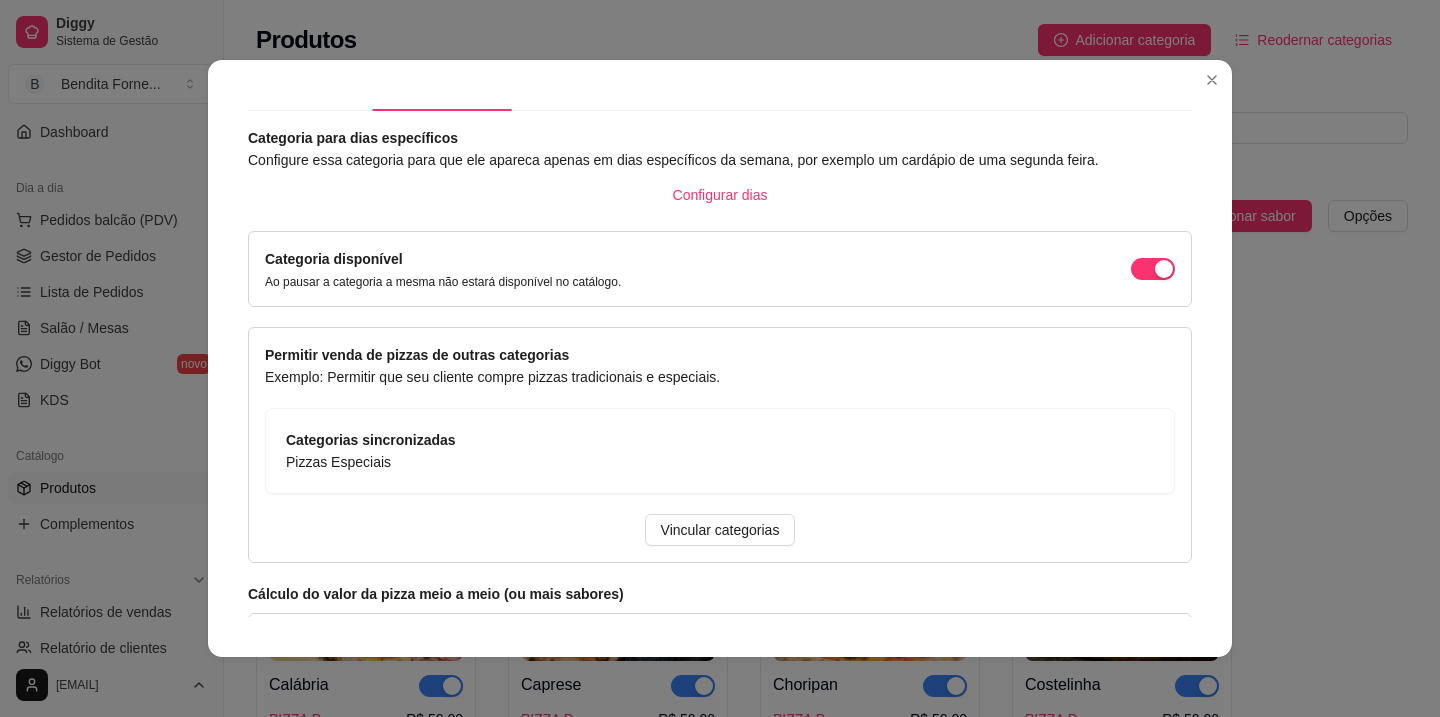 scroll, scrollTop: 0, scrollLeft: 0, axis: both 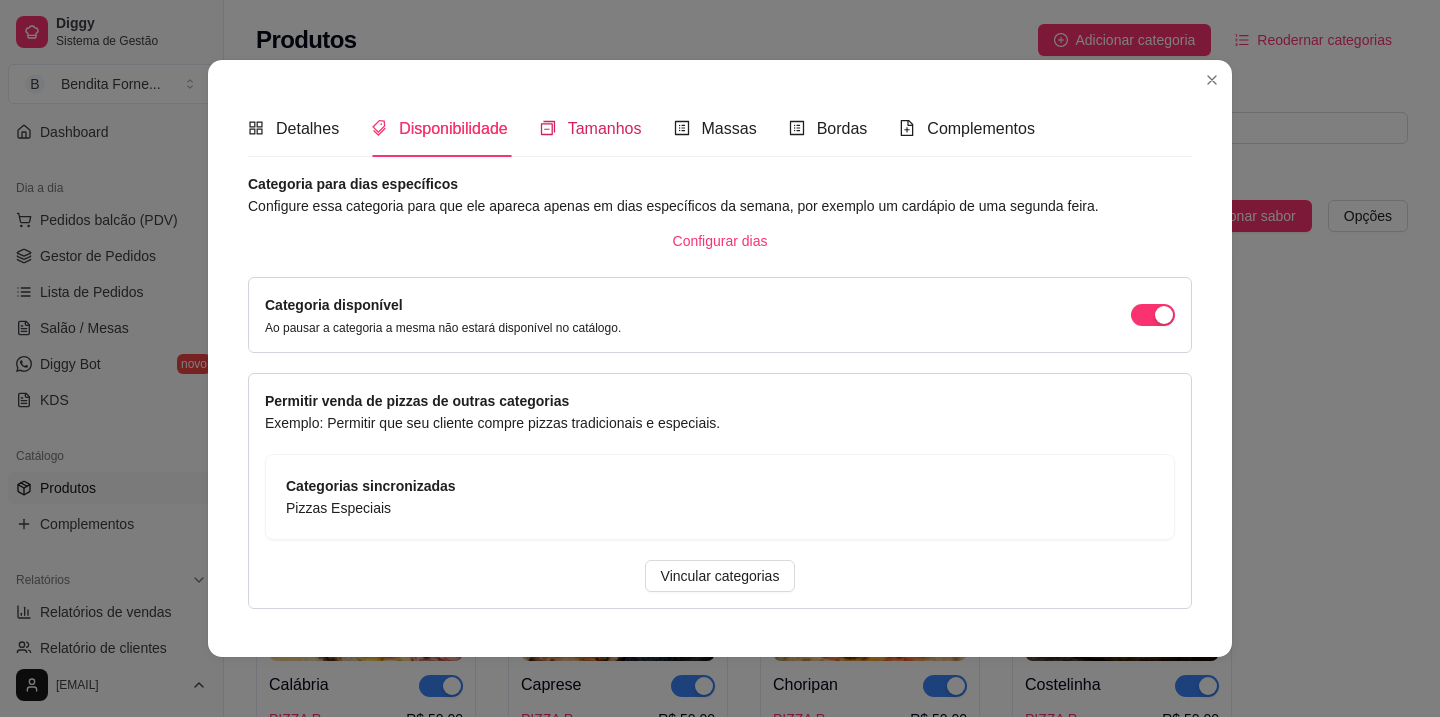 click on "Tamanhos" at bounding box center [605, 128] 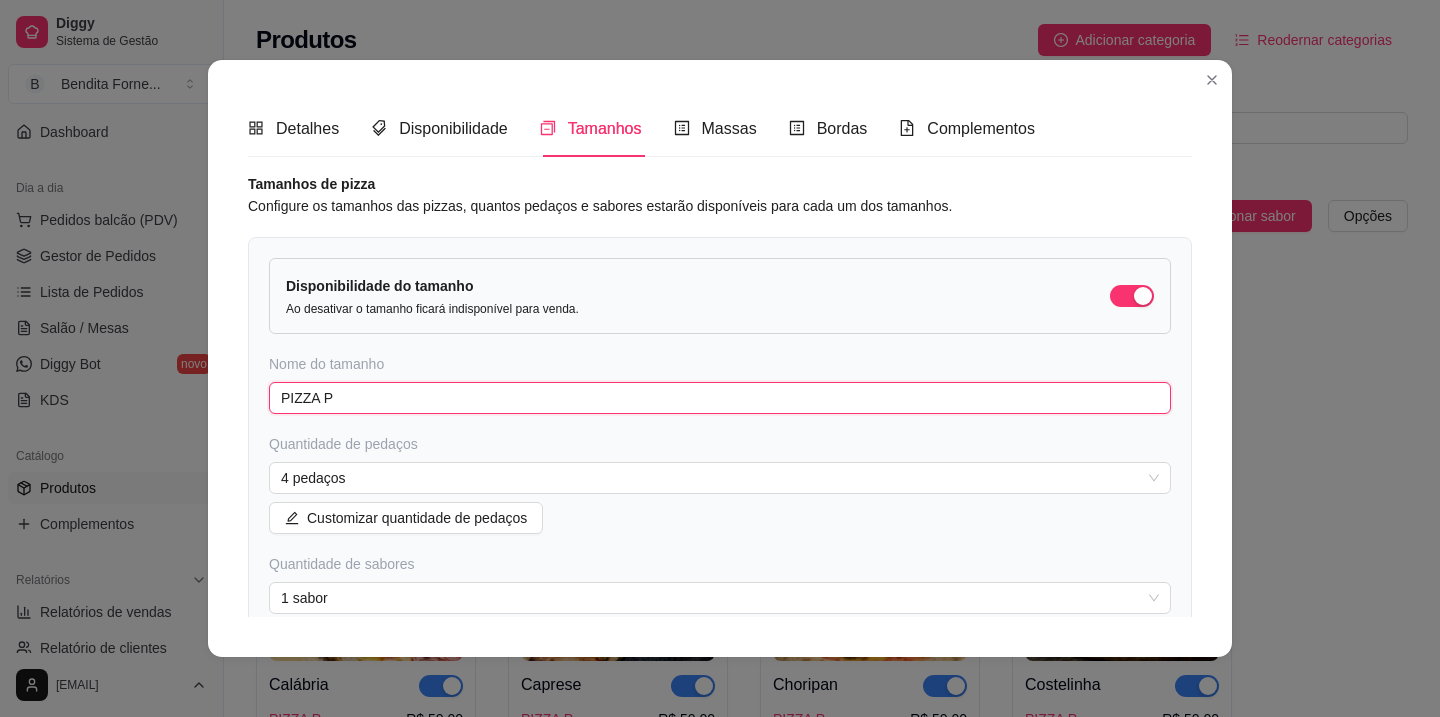 click on "PIZZA P" at bounding box center (720, 398) 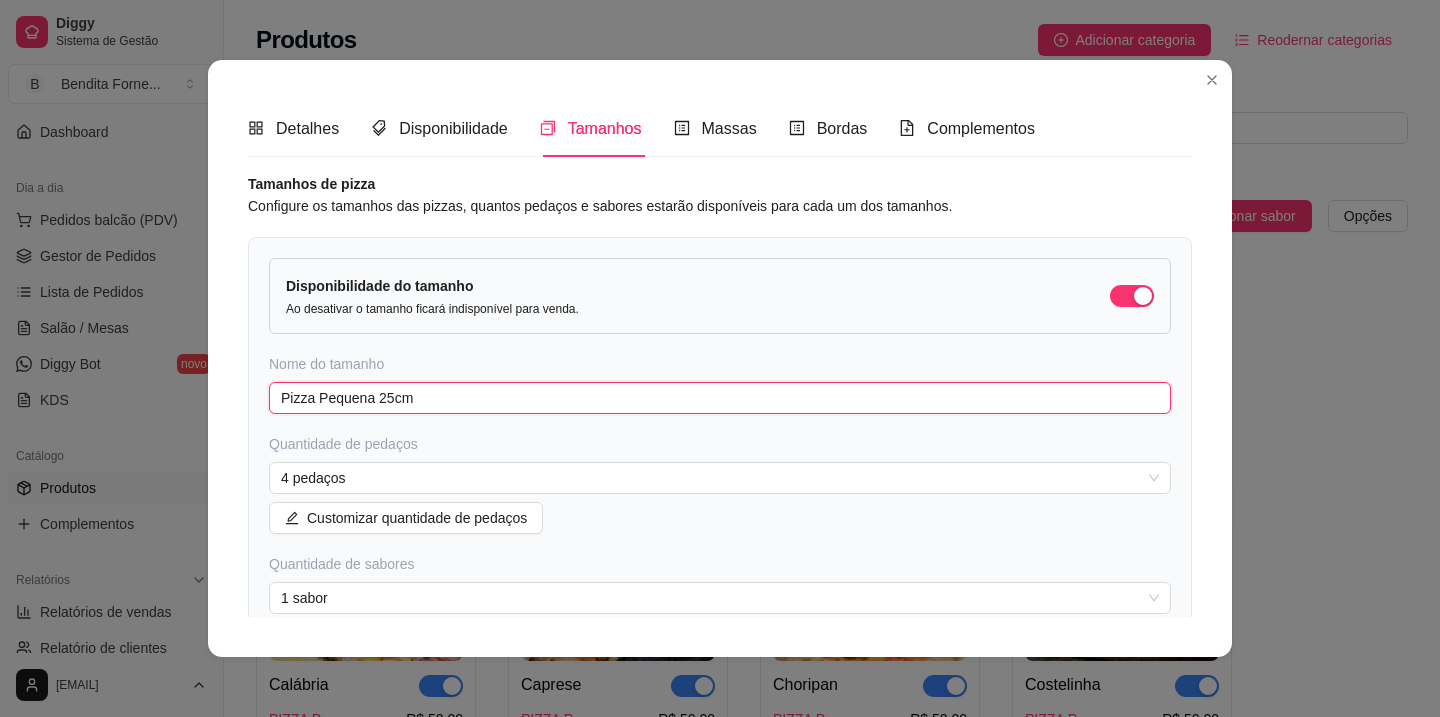 type on "Pizza Pequena 25cm" 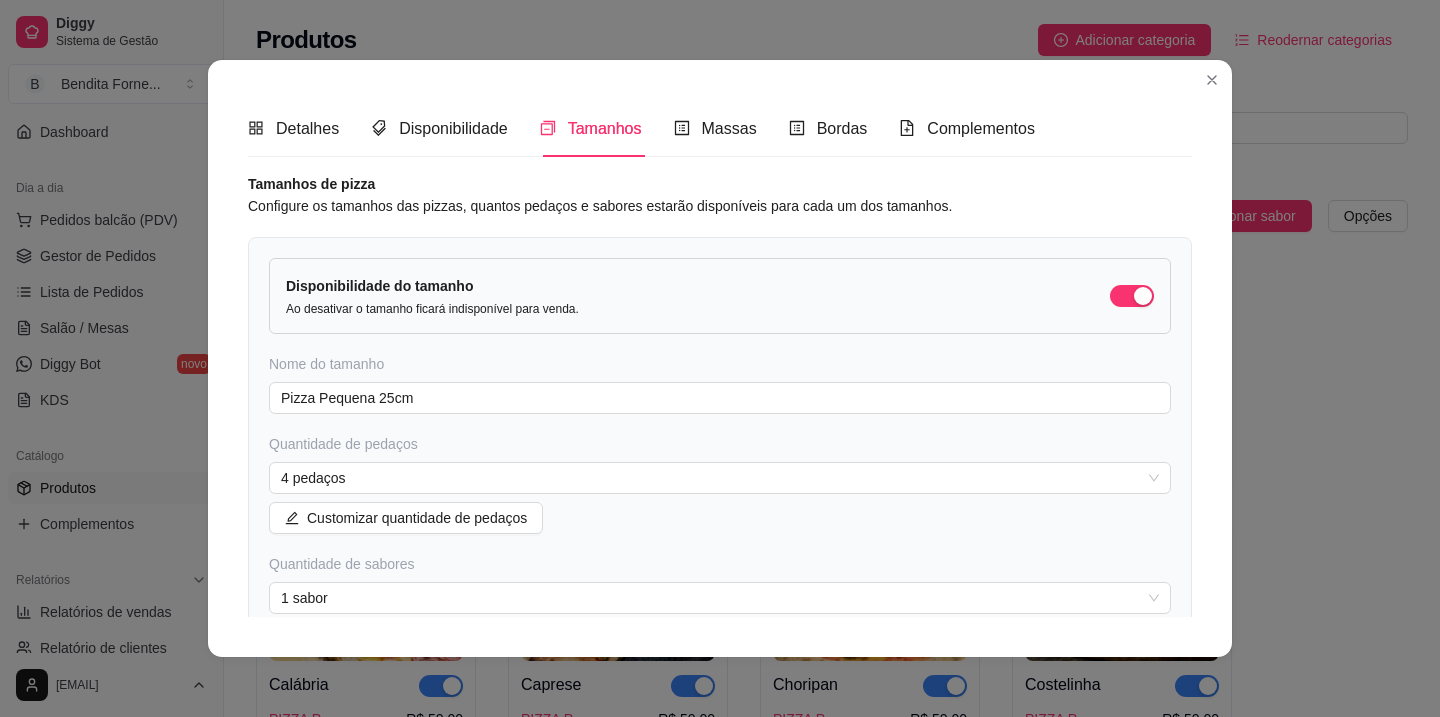 click on "Quantidade de pedaços" at bounding box center (720, 444) 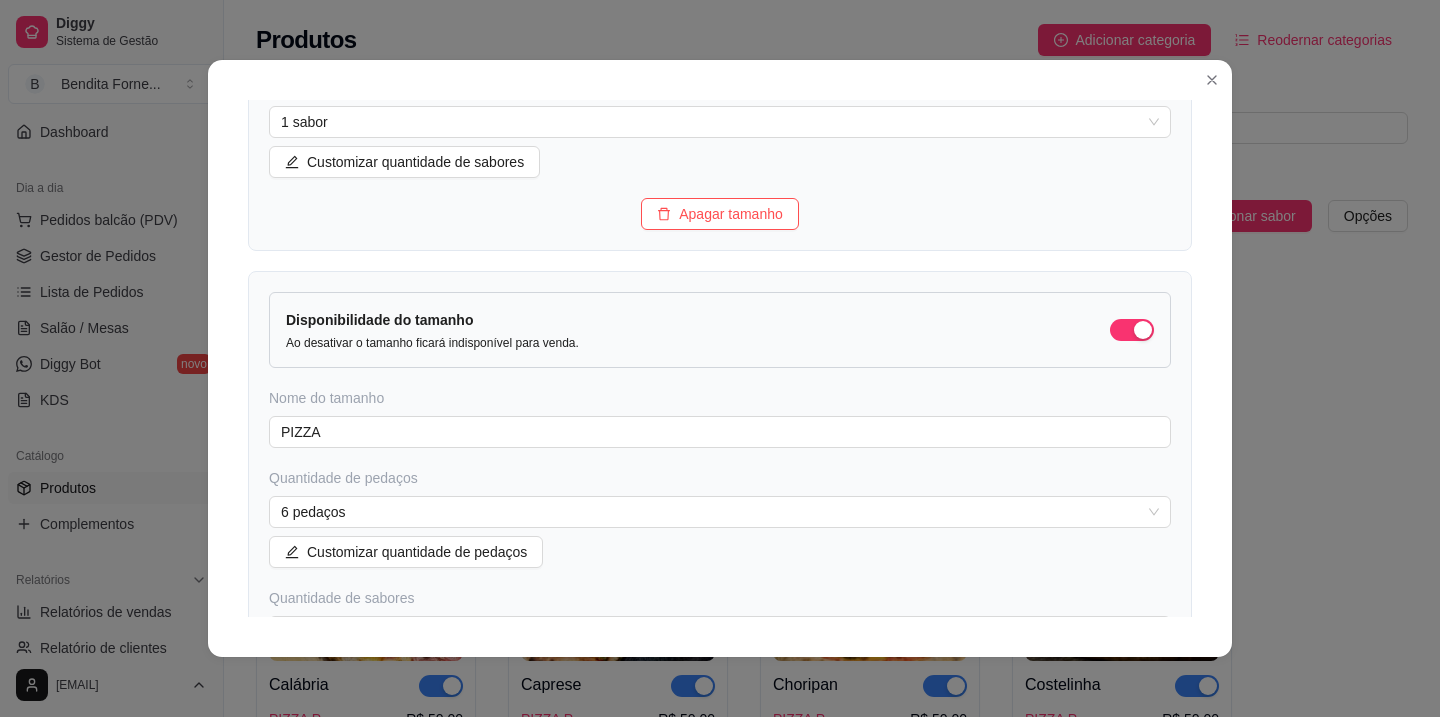 scroll, scrollTop: 477, scrollLeft: 0, axis: vertical 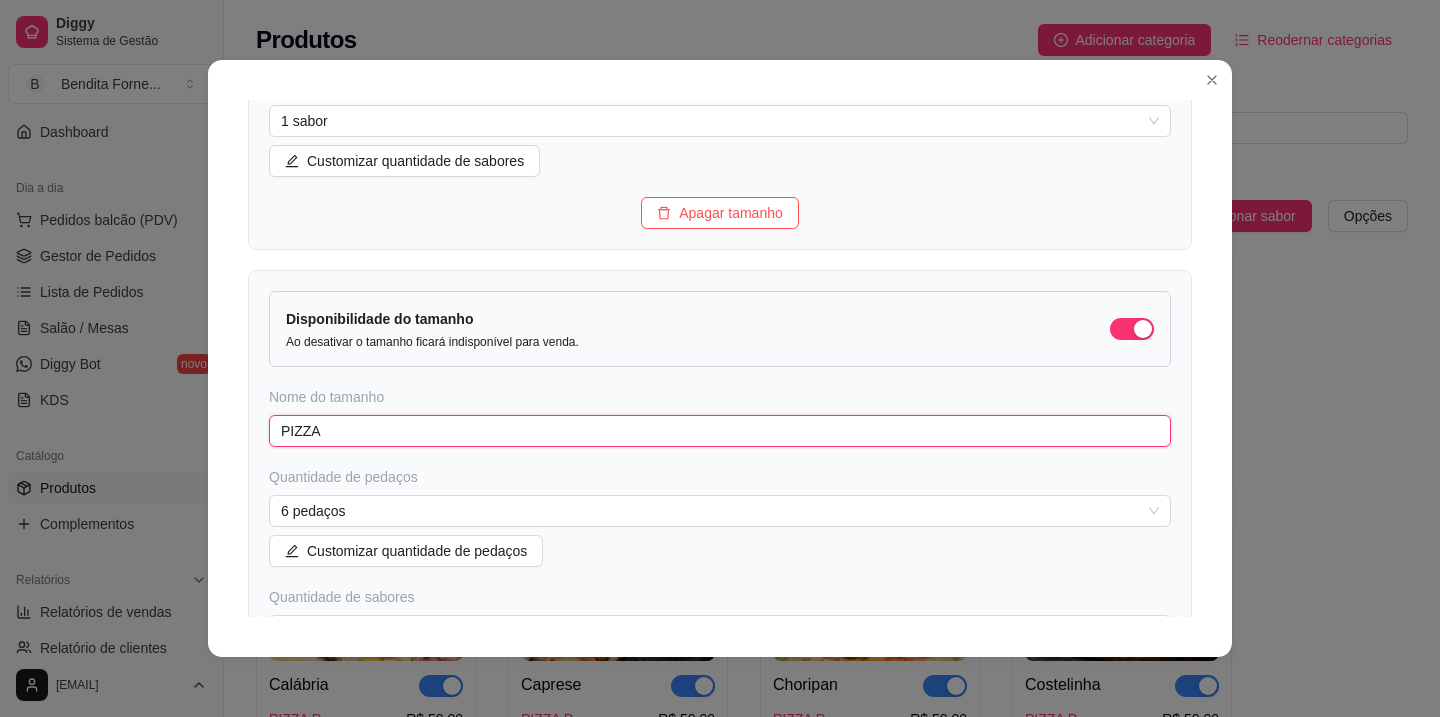 click on "PIZZA" at bounding box center (720, 431) 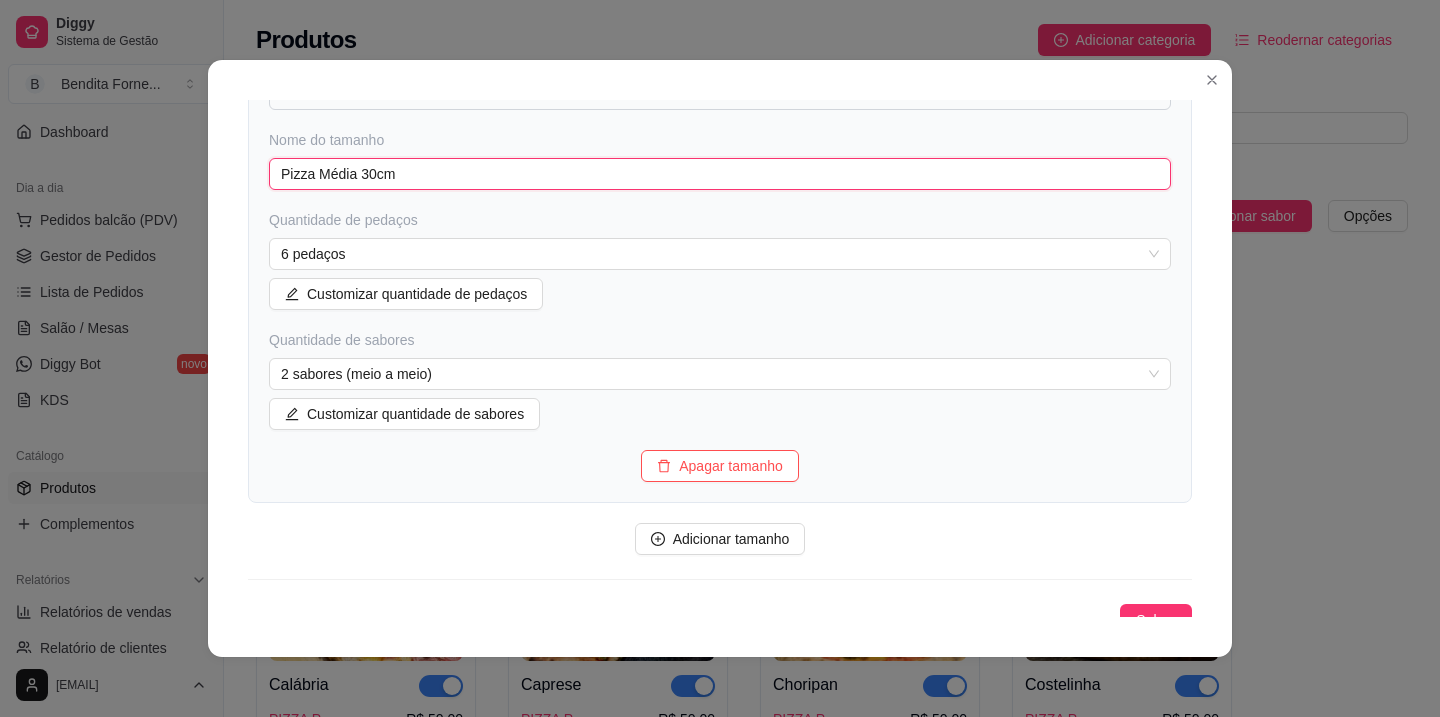 scroll, scrollTop: 753, scrollLeft: 0, axis: vertical 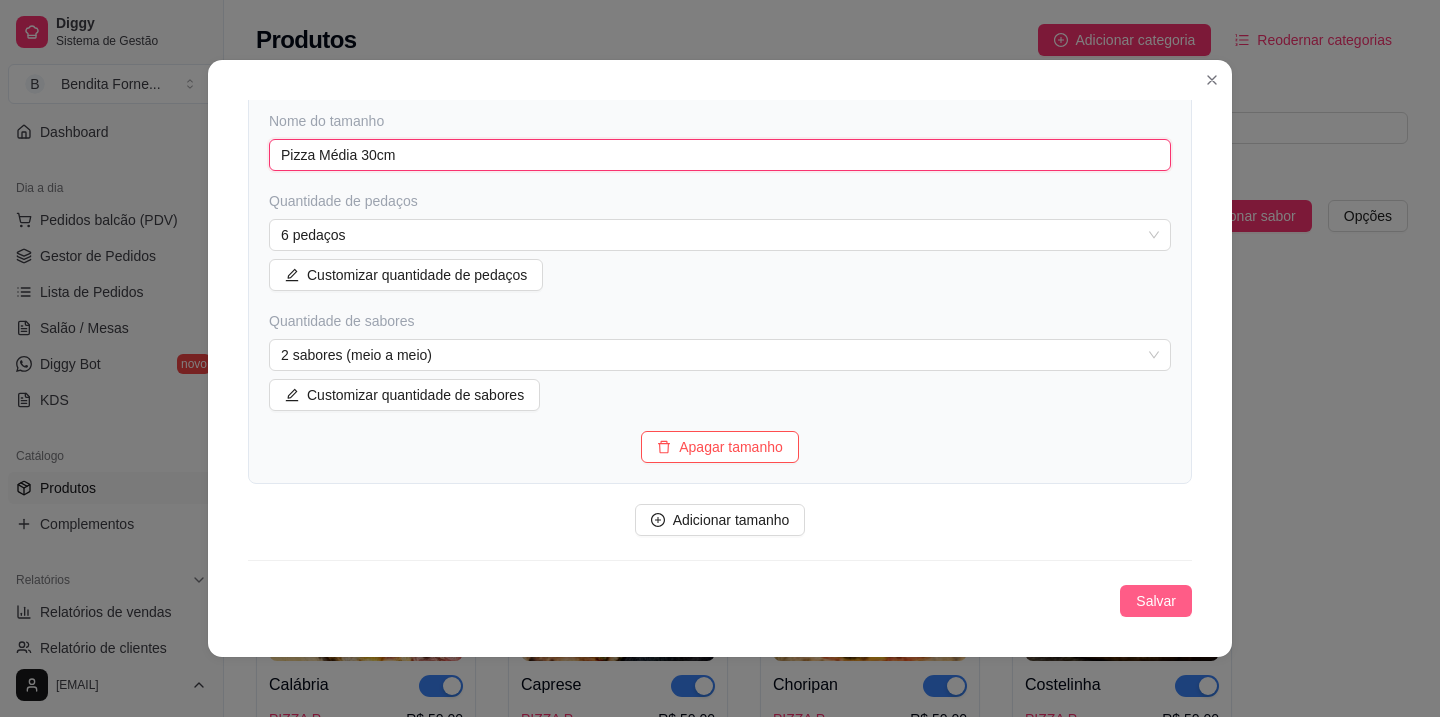 type on "Pizza Média 30cm" 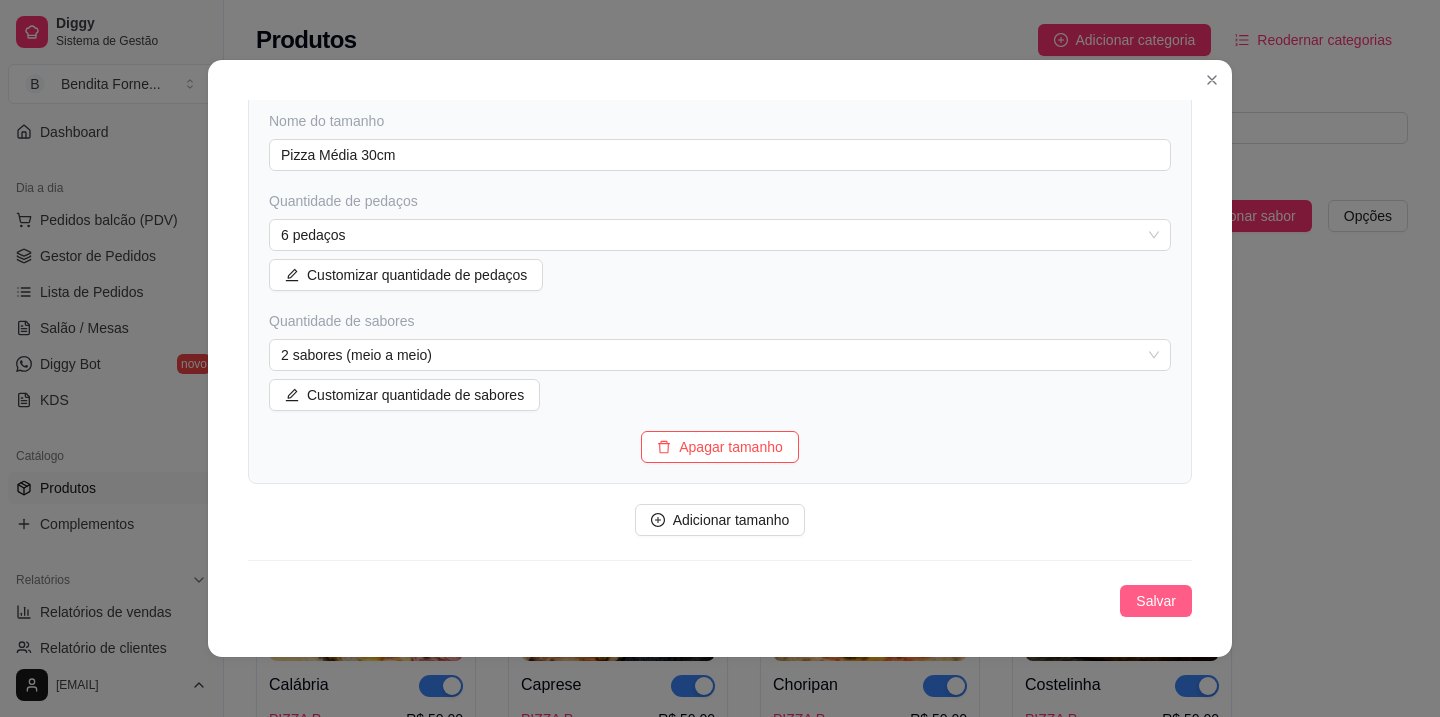 click on "Salvar" at bounding box center (1156, 601) 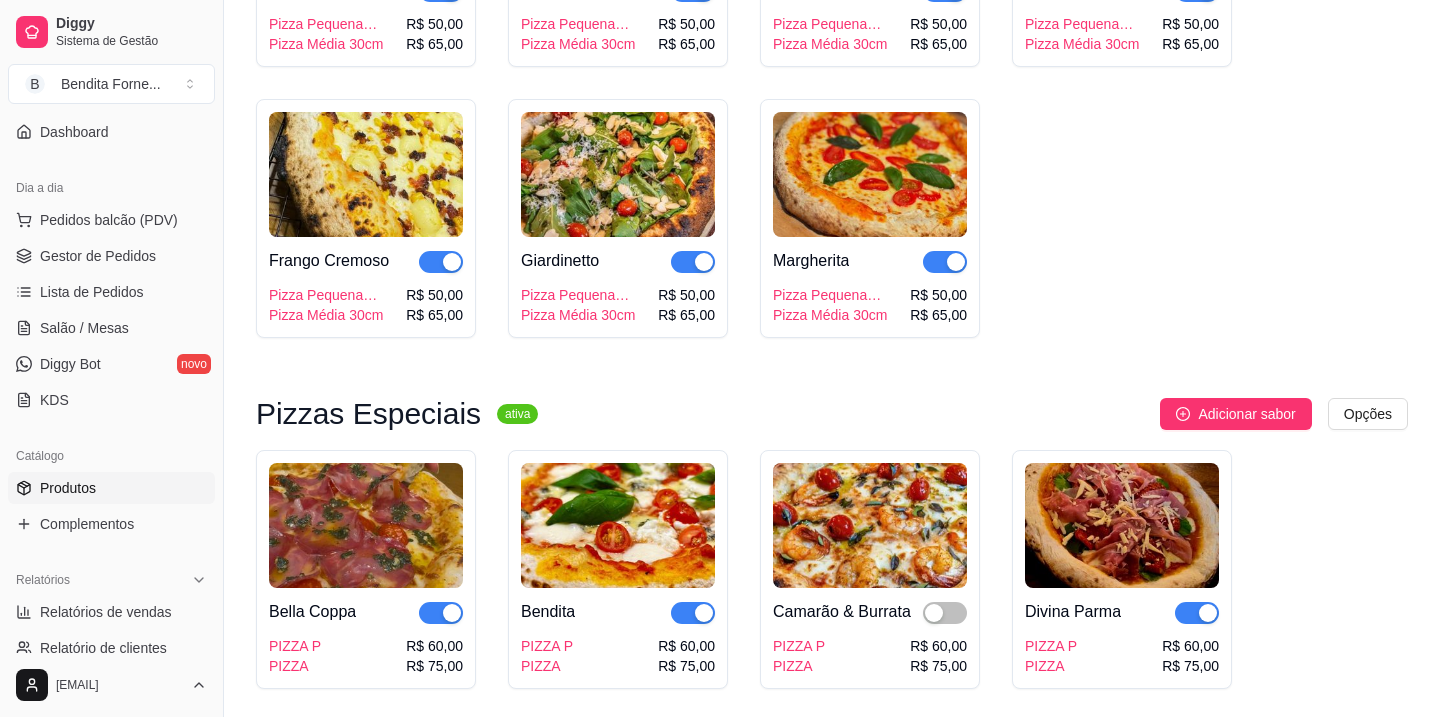 scroll, scrollTop: 700, scrollLeft: 0, axis: vertical 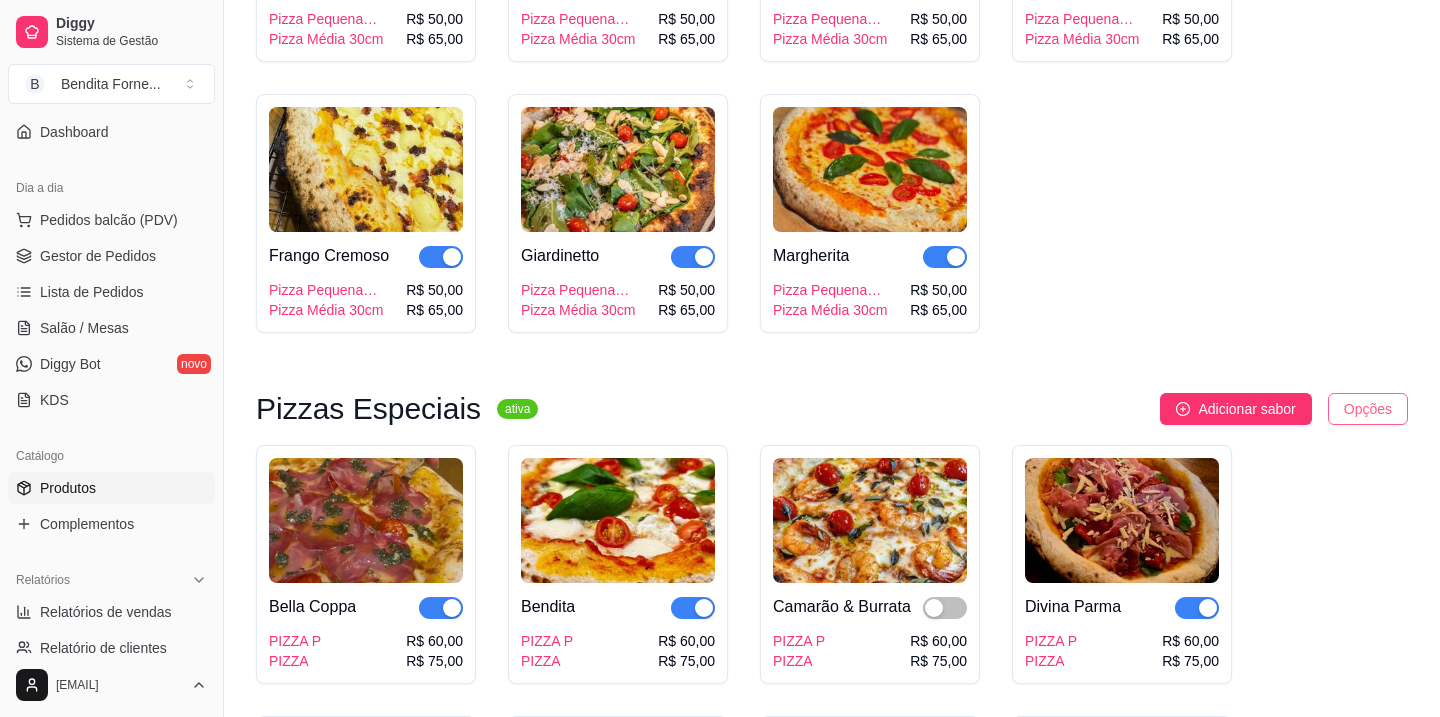 click on "Diggy Sistema de Gestão B Bendita Forne ... Loja  aberta Período gratuito até 05/09 Acesso Rápido Dashboard Dia a dia Pedidos balcão (PDV) Gestor de Pedidos Lista de Pedidos Salão / Mesas Diggy Bot novo KDS Catálogo Produtos Complementos Relatórios Relatórios de vendas Relatório de clientes Relatório de mesas Relatório de fidelidade novo Gerenciar Entregadores novo Nota Fiscal (NFC-e) Controle de caixa Controle de fiado Cupons Clientes Estoque Configurações Diggy Planos Precisa de ajuda? [EMAIL] Toggle Sidebar Sistema de Gestão Diggy Produtos Adicionar categoria Reodernar categorias Aqui você cadastra e gerencia seu produtos e categorias Pizzas Tradicionais ativa Adicionar sabor Opções A Moda Bendita   Pizza Pequena [SIZE] Pizza Média [SIZE] R$ 50,00 R$ 65,00 Amatriciana   Pizza Pequena [SIZE] Pizza Média [SIZE] R$ 50,00 R$ 65,00 Bendita Galinha   Pizza Pequena [SIZE] Pizza Média [SIZE] R$ 50,00 R$ 65,00 Calabresa   Pizza Pequena [SIZE] Pizza Média [SIZE] R$ 50,00 R$ 65,00" at bounding box center (720, -342) 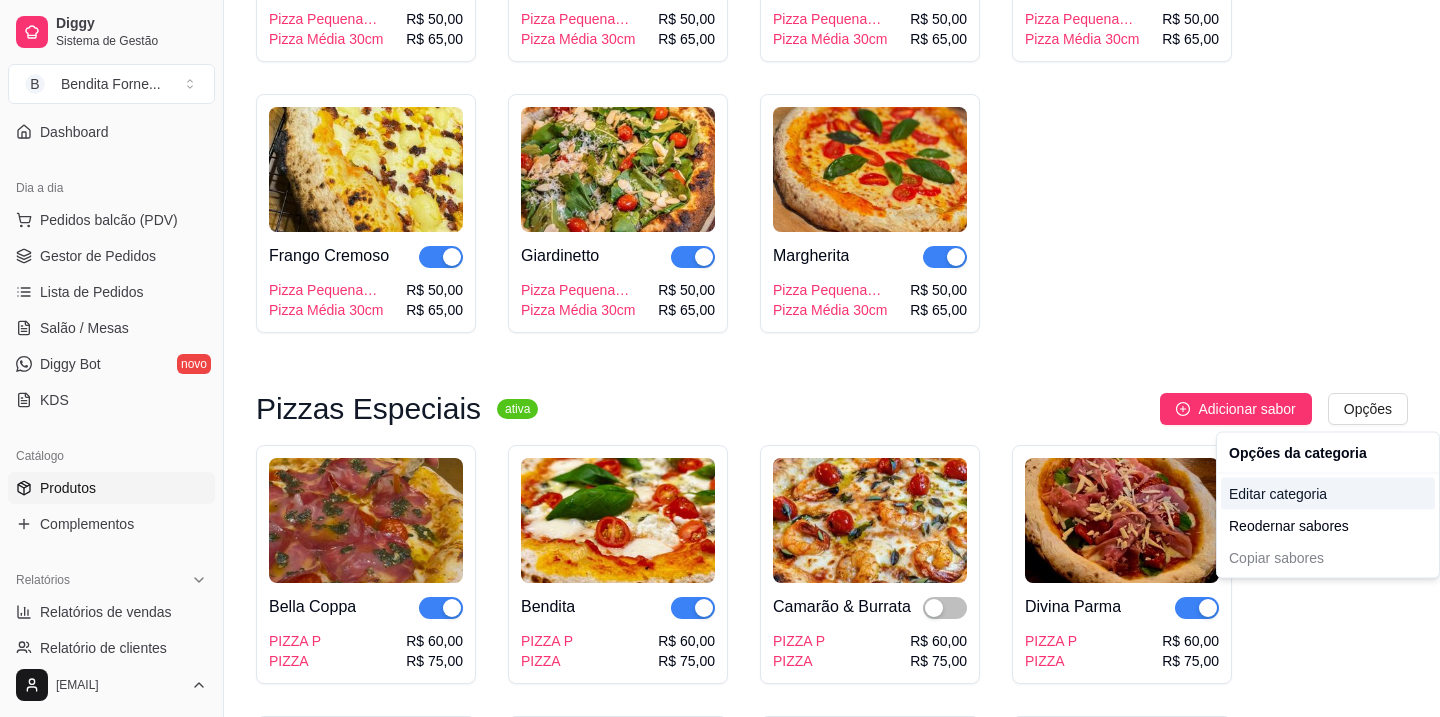 click on "Editar categoria" at bounding box center [1328, 494] 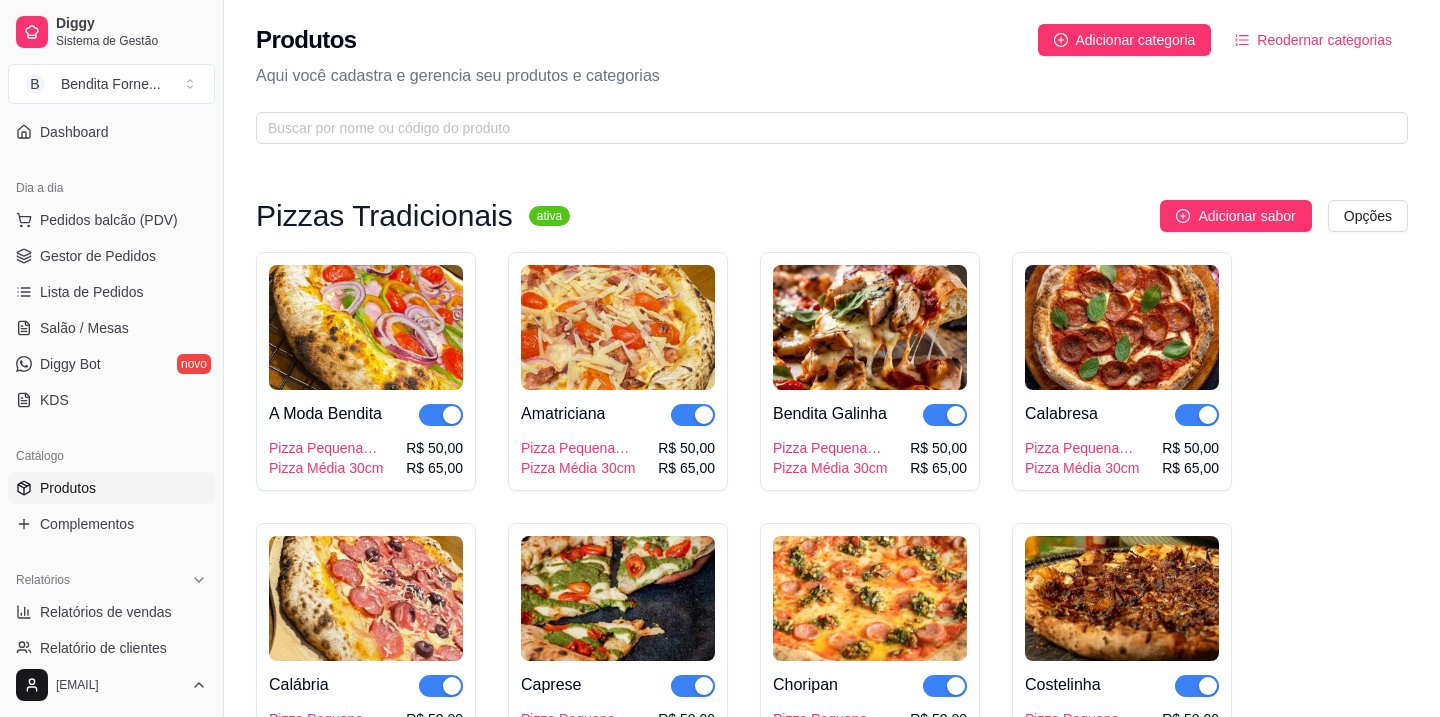 scroll, scrollTop: 0, scrollLeft: 0, axis: both 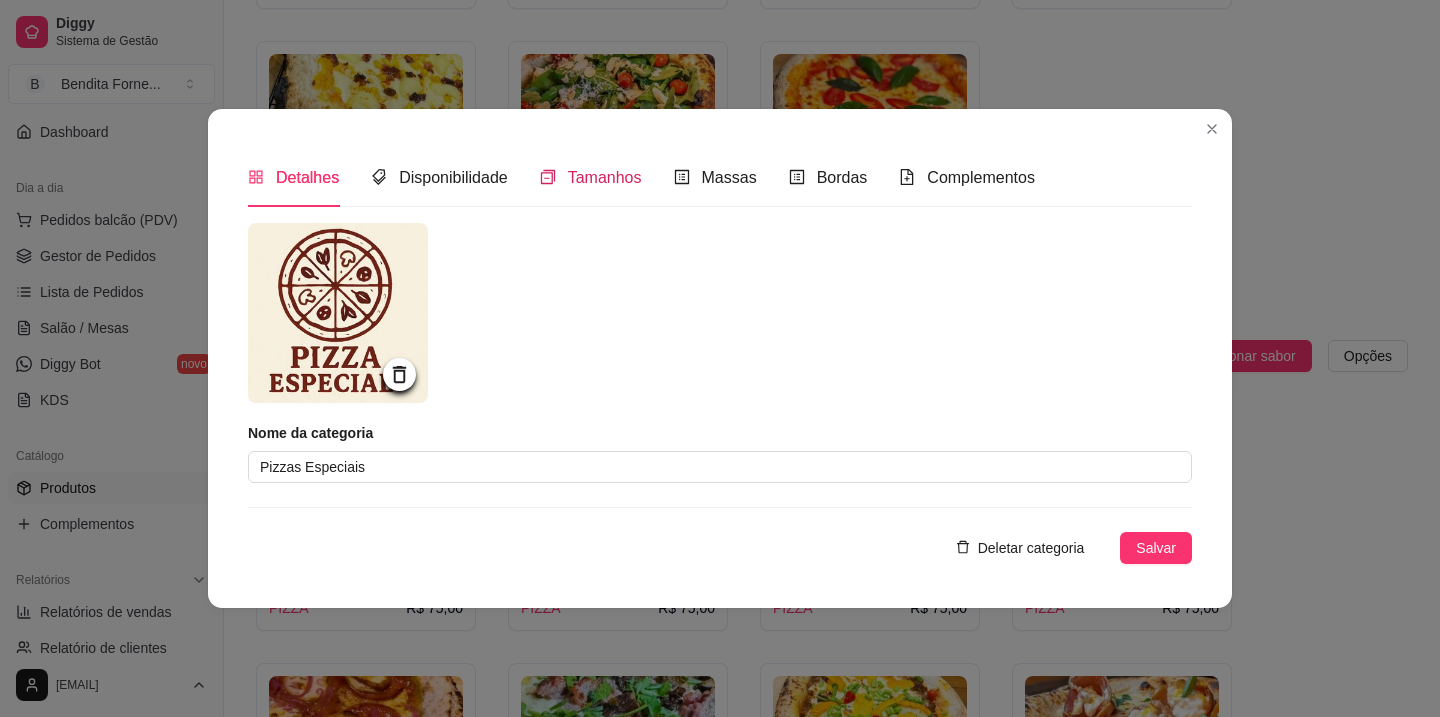 click on "Tamanhos" at bounding box center (605, 177) 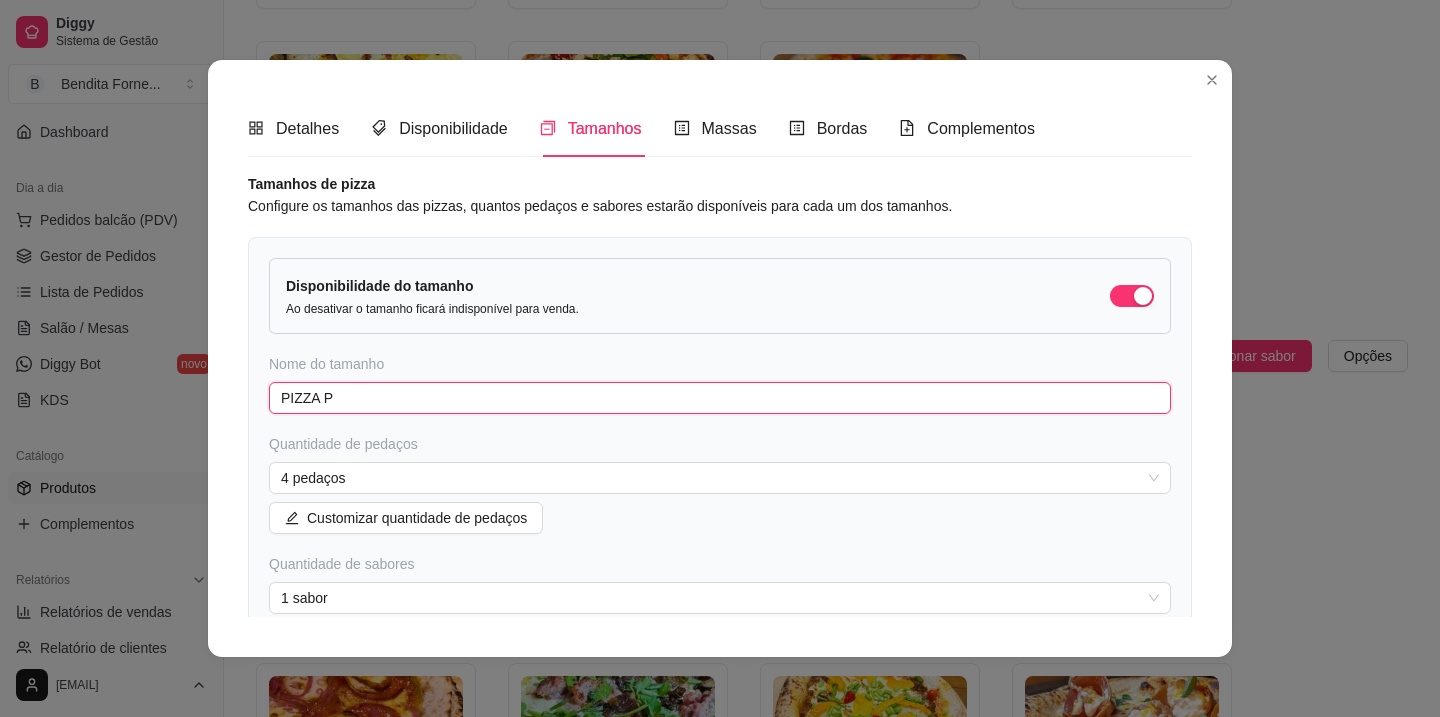 click on "PIZZA P" at bounding box center (720, 398) 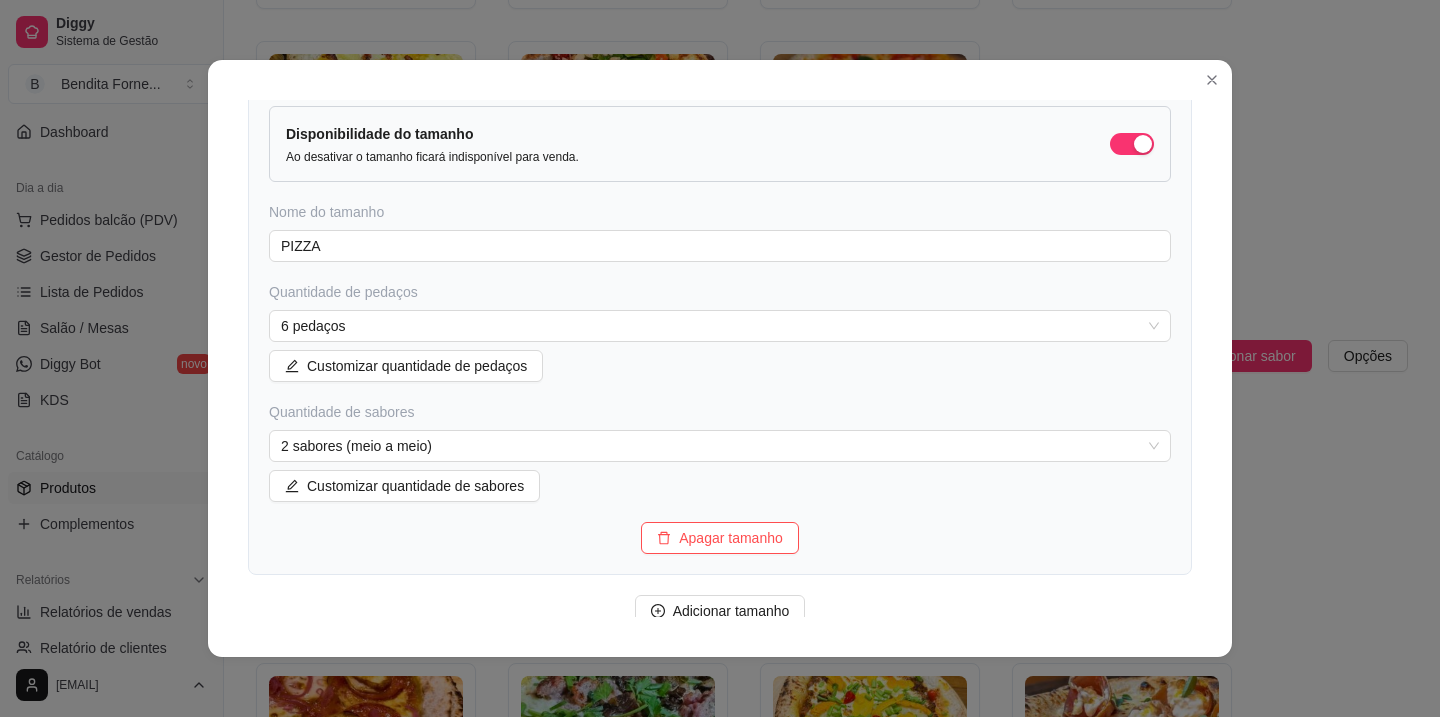 scroll, scrollTop: 679, scrollLeft: 0, axis: vertical 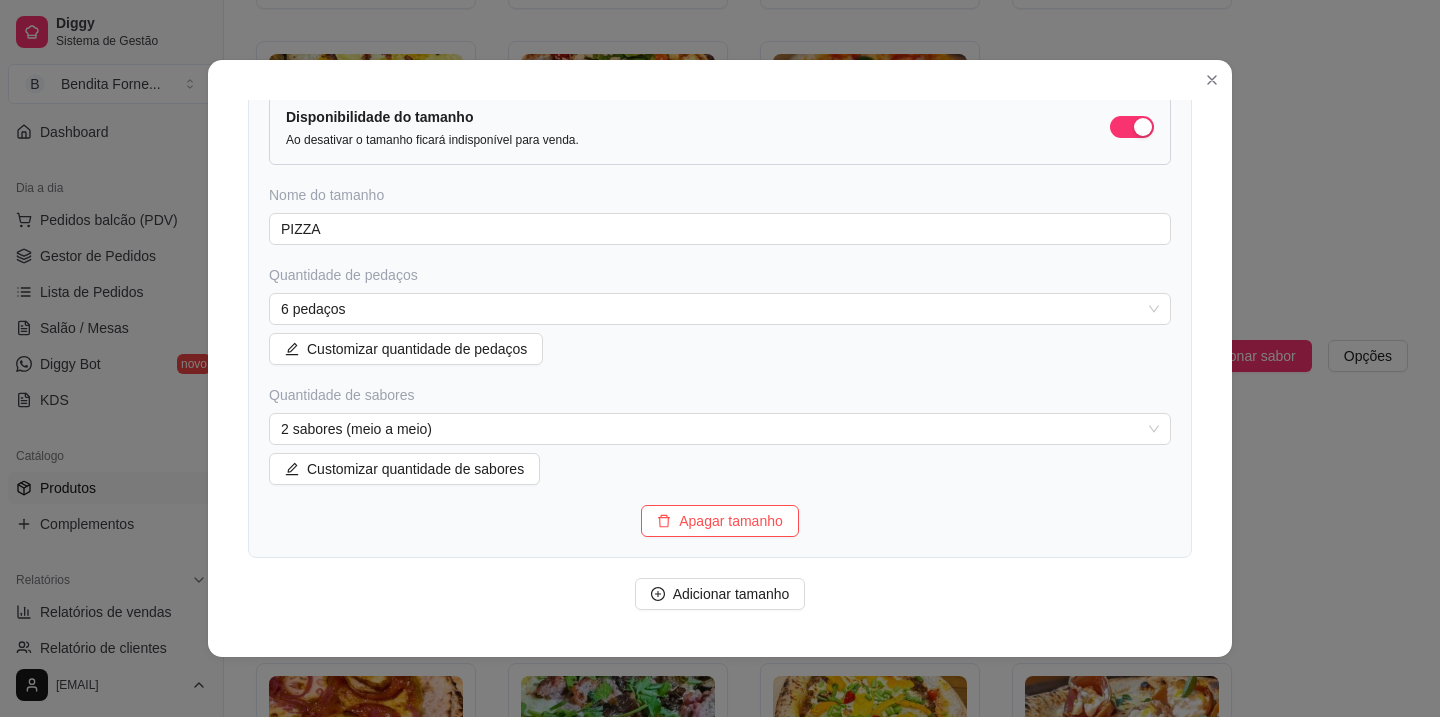 type on "Pizza Pequena 25cm" 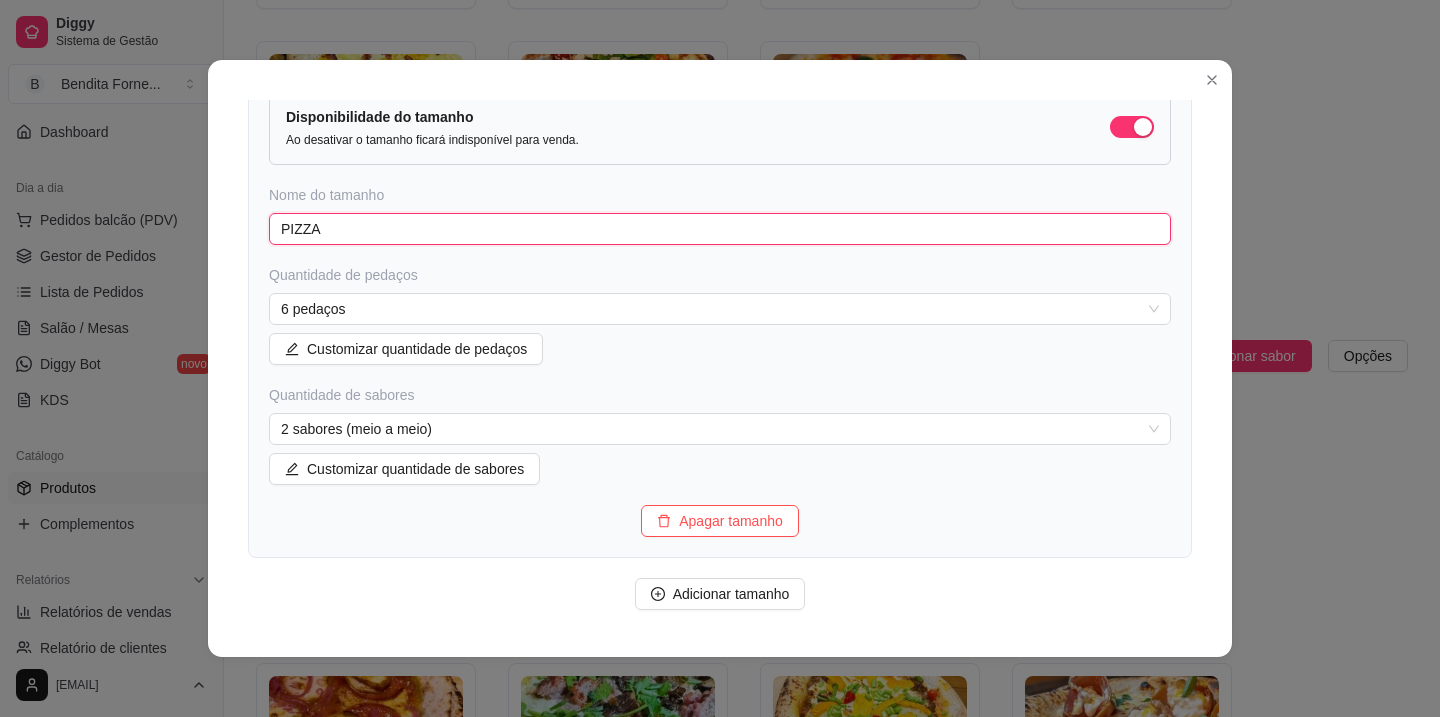 click on "PIZZA" at bounding box center (720, 229) 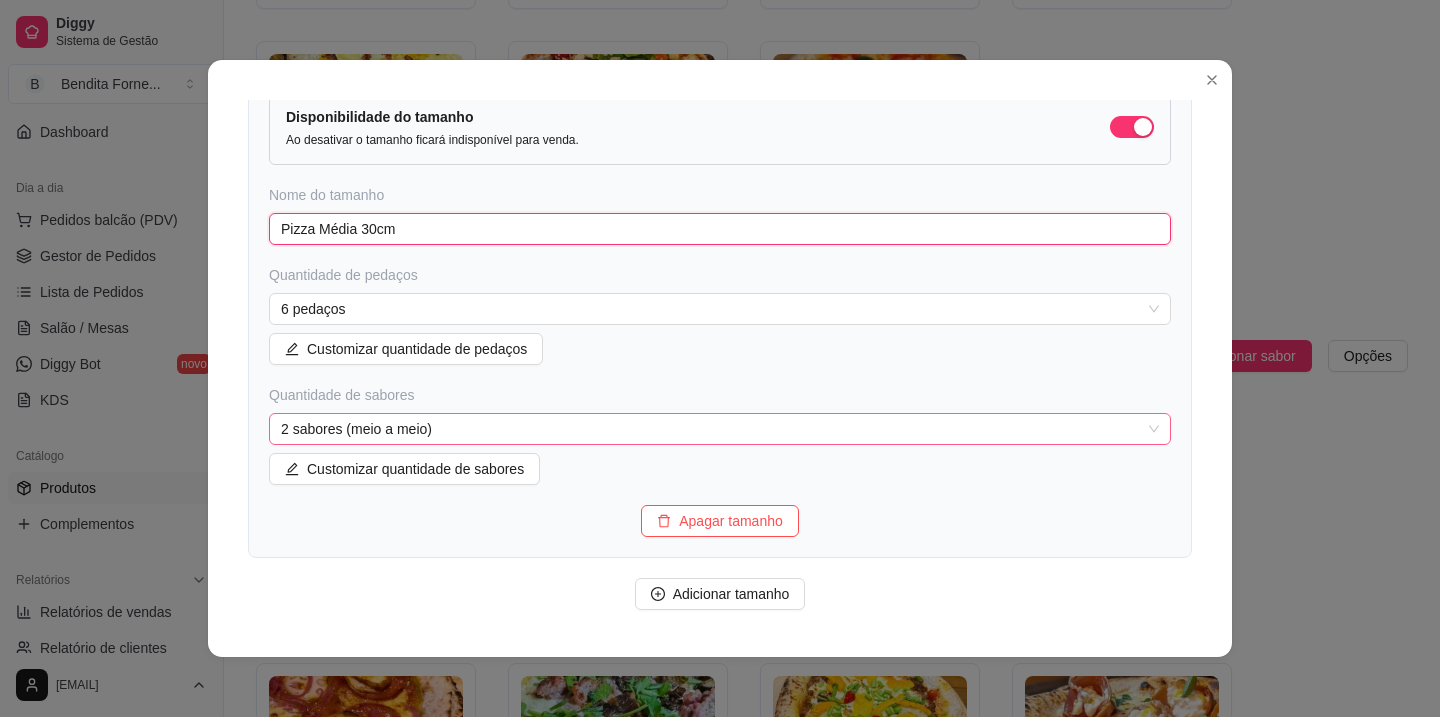 scroll, scrollTop: 753, scrollLeft: 0, axis: vertical 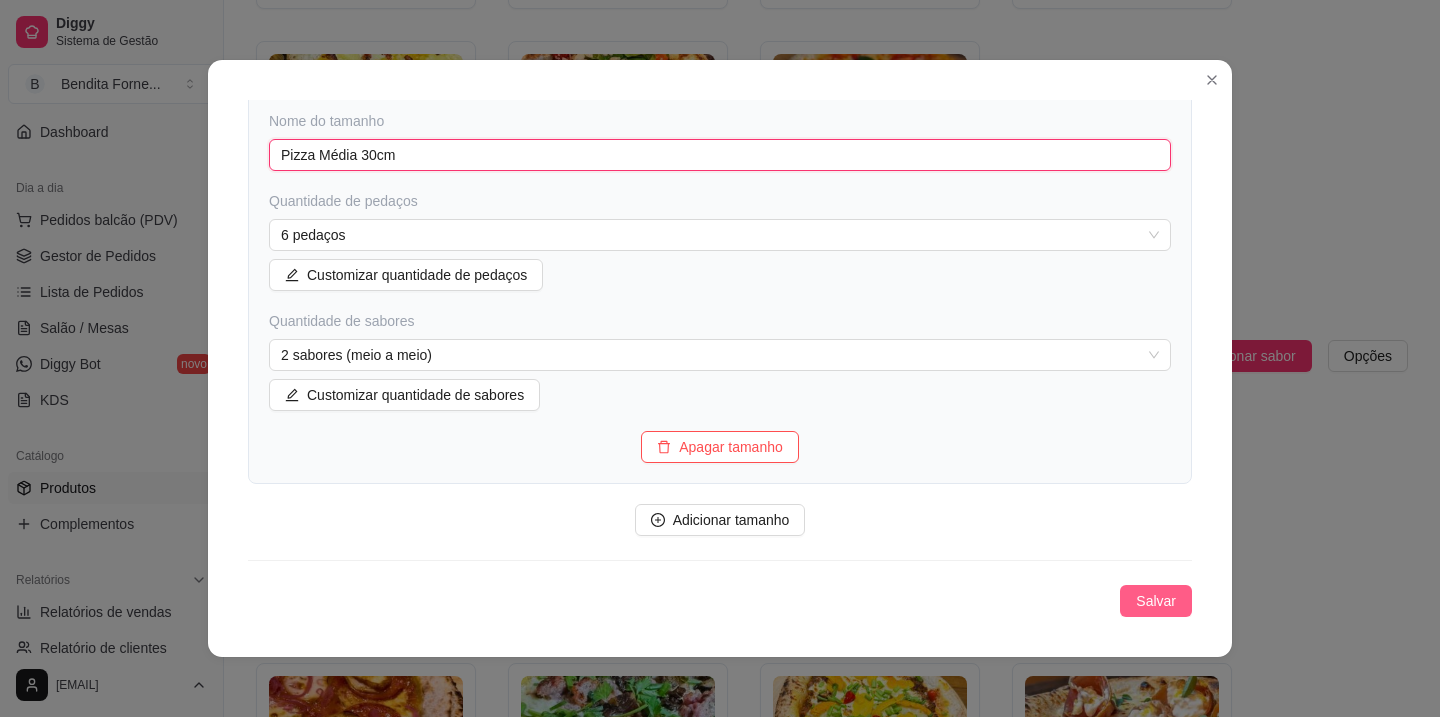 type on "Pizza Média 30cm" 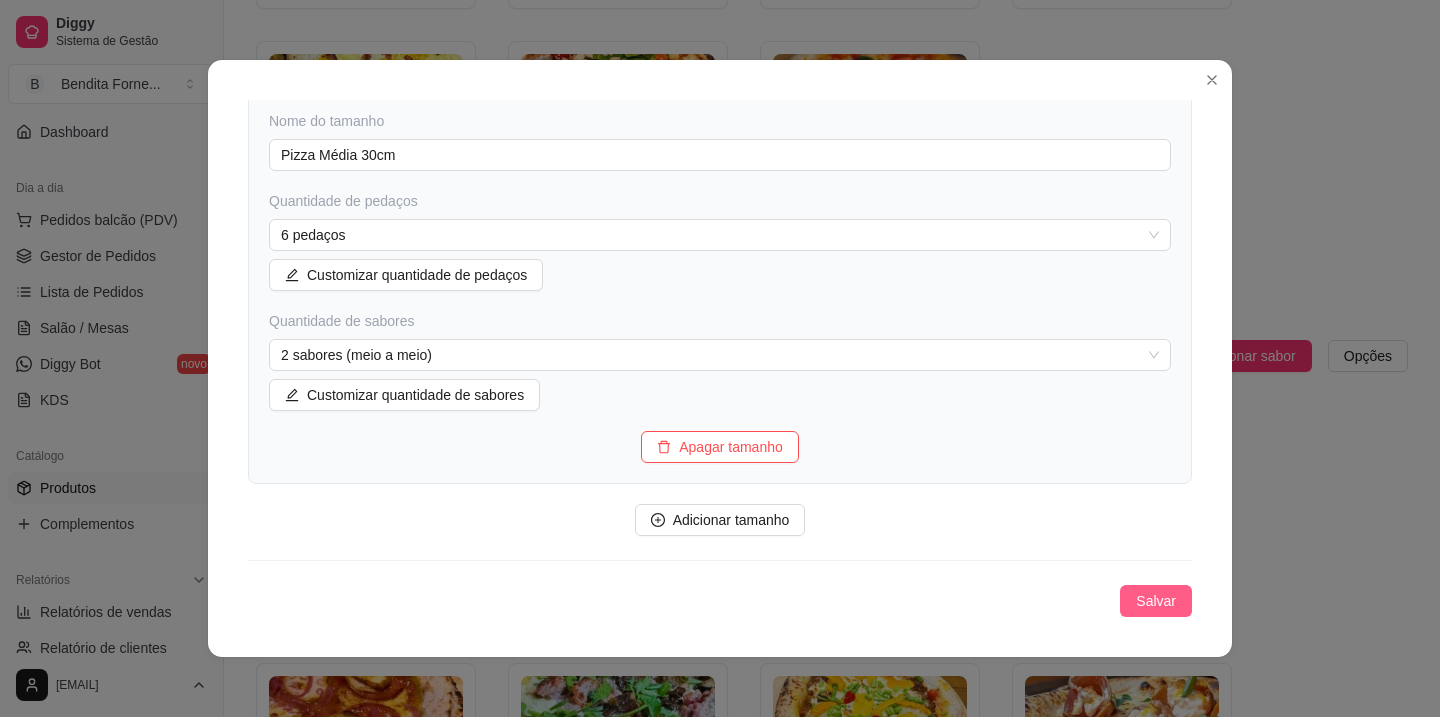 click on "Salvar" at bounding box center (1156, 601) 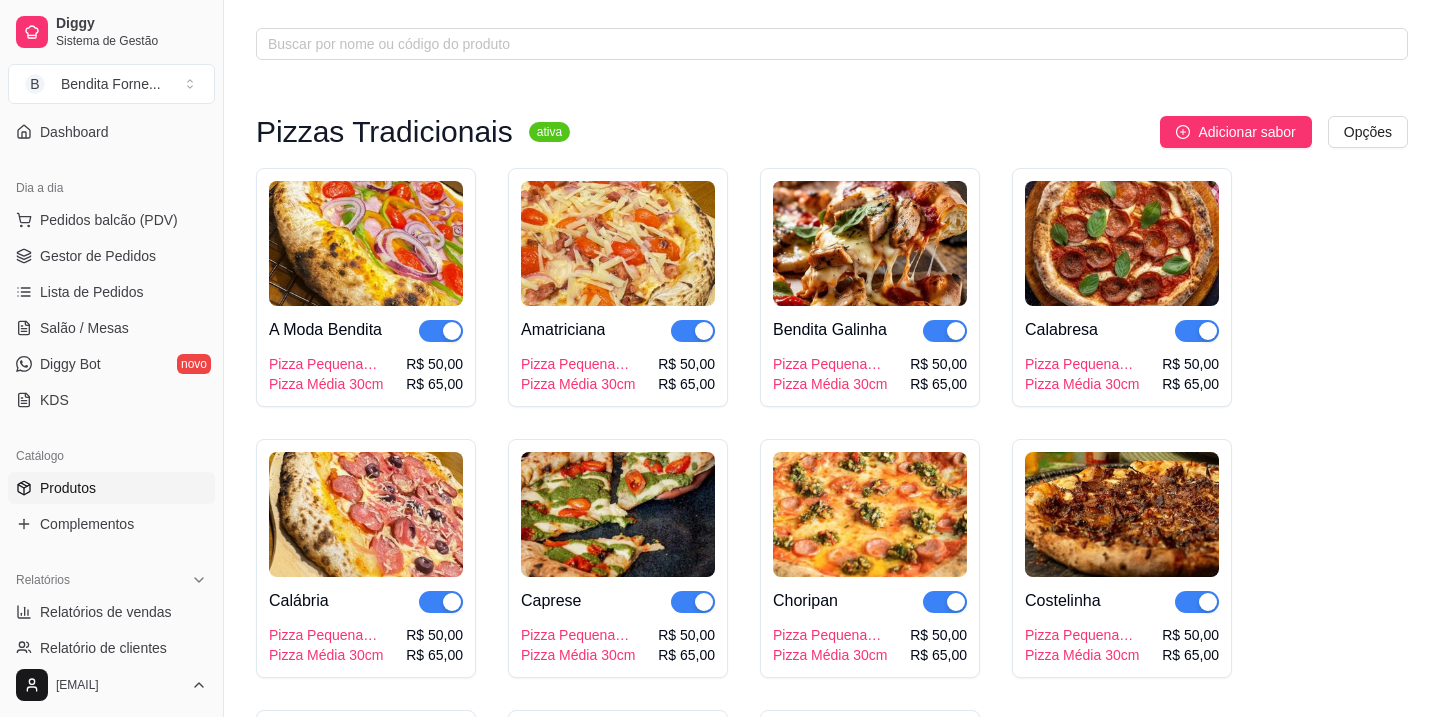 scroll, scrollTop: 0, scrollLeft: 0, axis: both 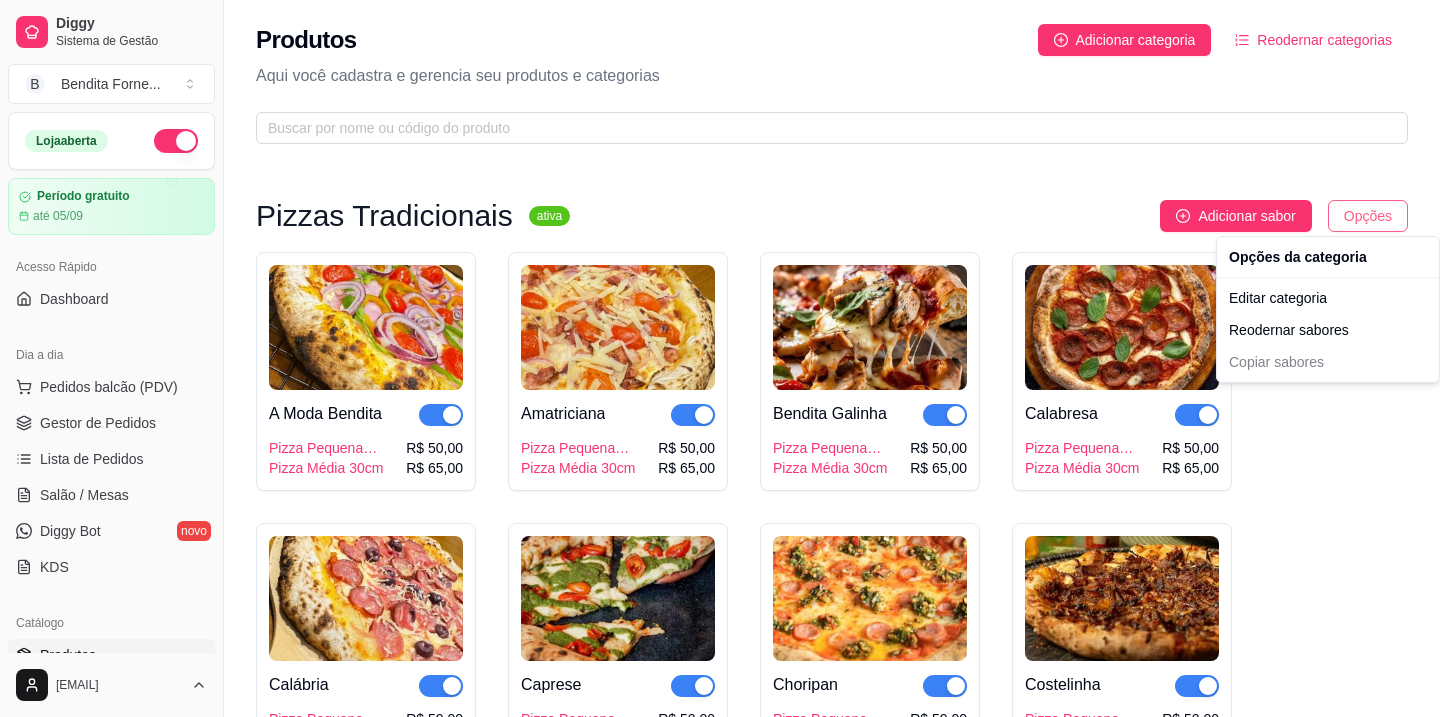 click on "Diggy Sistema de Gestão B Bendita Forne ... Loja  aberta Período gratuito até 05/09 Acesso Rápido Dashboard Dia a dia Pedidos balcão (PDV) Gestor de Pedidos Lista de Pedidos Salão / Mesas Diggy Bot novo KDS Catálogo Produtos Complementos Relatórios Relatórios de vendas Relatório de clientes Relatório de mesas Relatório de fidelidade novo Gerenciar Entregadores novo Nota Fiscal (NFC-e) Controle de caixa Controle de fiado Cupons Clientes Estoque Configurações Diggy Planos Precisa de ajuda? [EMAIL] Toggle Sidebar Sistema de Gestão Diggy Produtos Adicionar categoria Reodernar categorias Aqui você cadastra e gerencia seu produtos e categorias Pizzas Tradicionais ativa Adicionar sabor Opções A Moda Bendita   Pizza Pequena [SIZE] Pizza Média [SIZE] R$ 50,00 R$ 65,00 Amatriciana   Pizza Pequena [SIZE] Pizza Média [SIZE] R$ 50,00 R$ 65,00 Bendita Galinha   Pizza Pequena [SIZE] Pizza Média [SIZE] R$ 50,00 R$ 65,00 Calabresa   Pizza Pequena [SIZE] Pizza Média [SIZE] R$ 50,00 R$ 65,00" at bounding box center (720, 358) 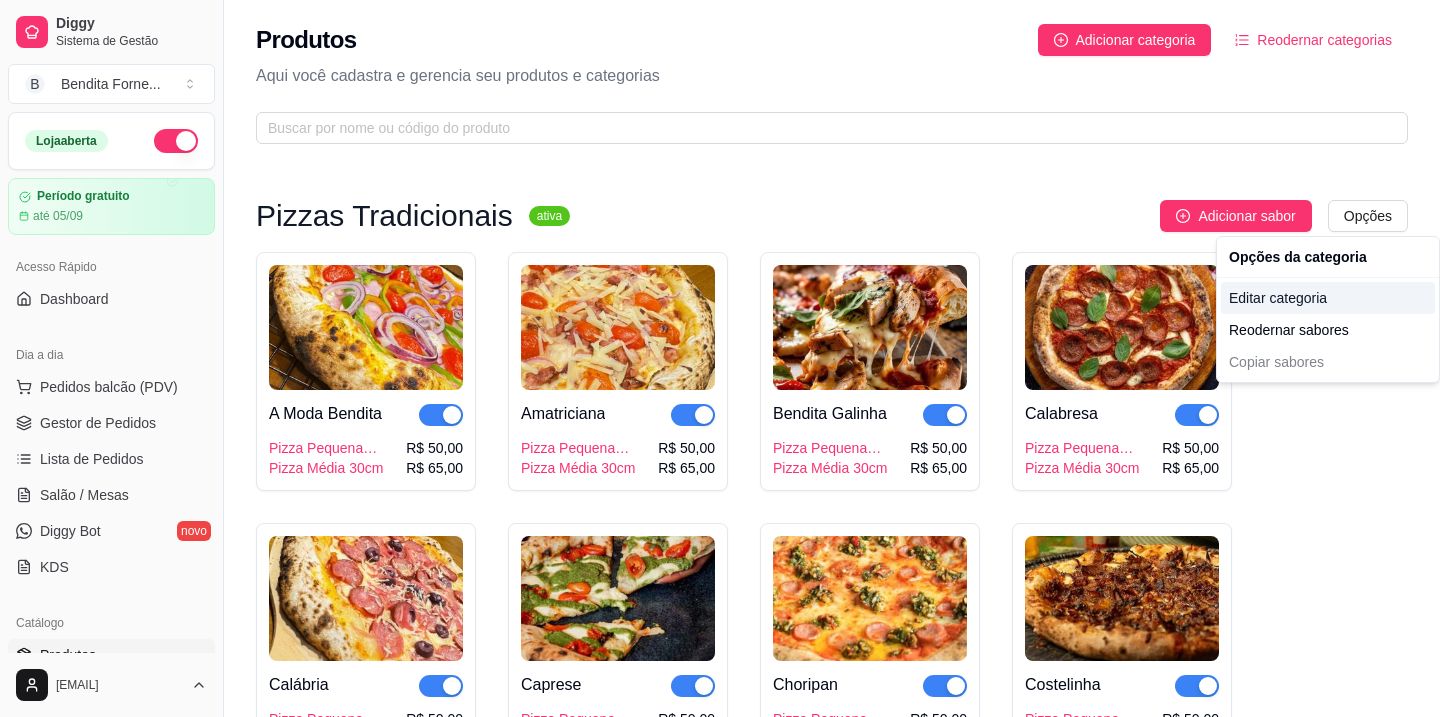 click on "Editar categoria" at bounding box center (1328, 298) 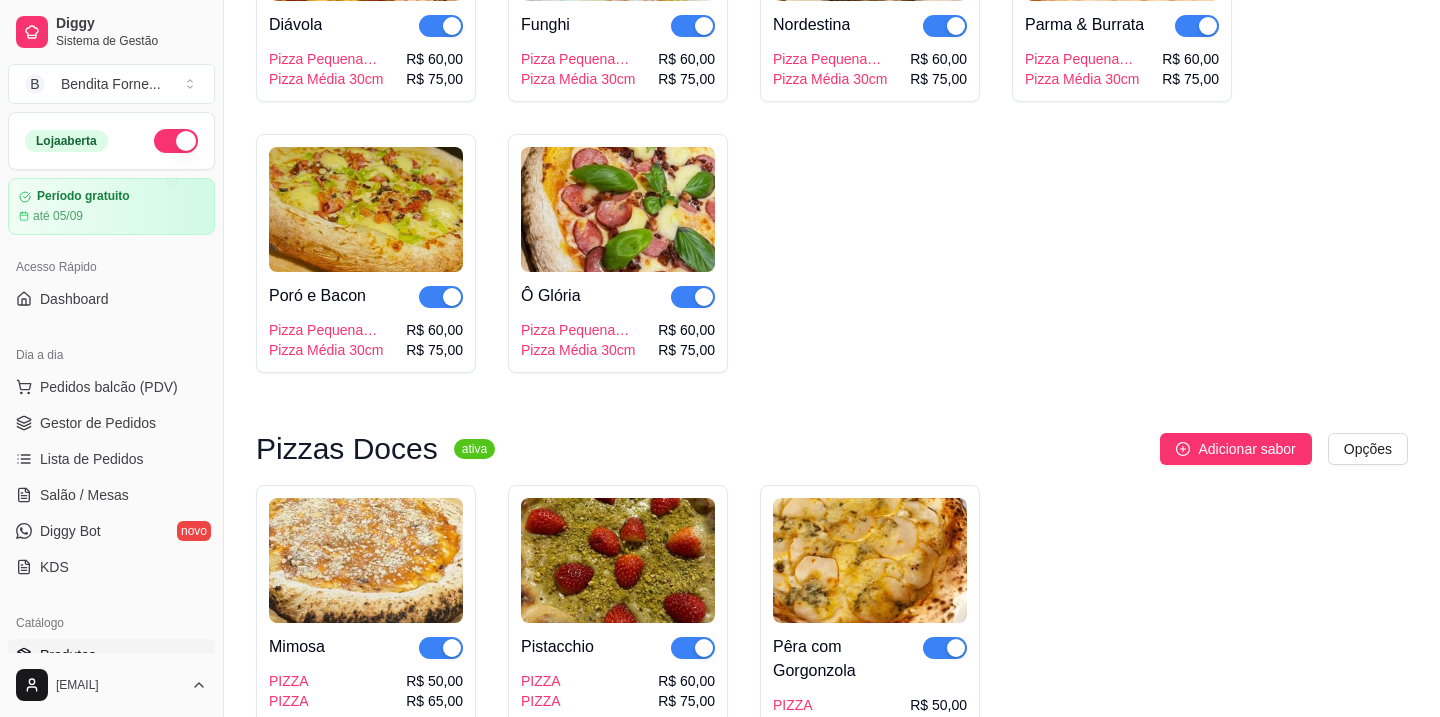 scroll, scrollTop: 1689, scrollLeft: 0, axis: vertical 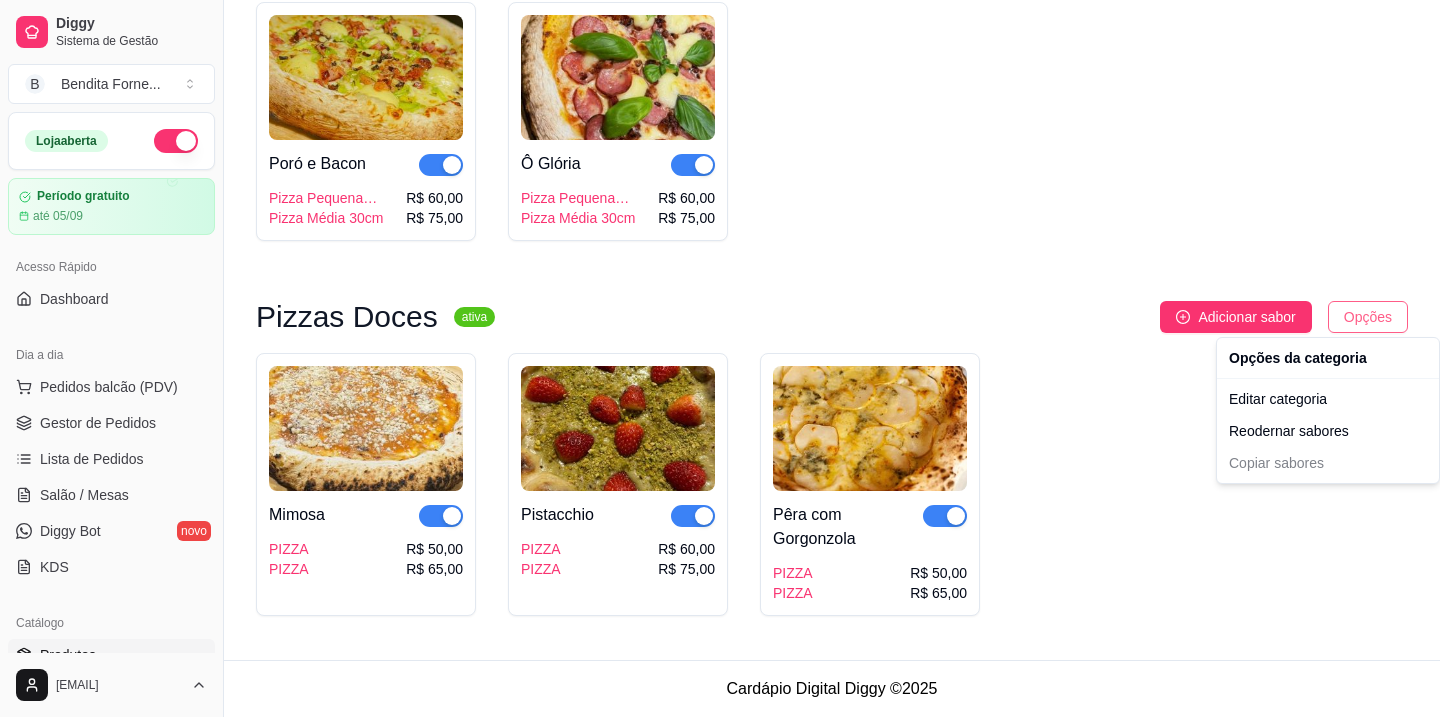 click on "Diggy Sistema de Gestão B Bendita Forne ... Loja  aberta Período gratuito até 05/09 Acesso Rápido Dashboard Dia a dia Pedidos balcão (PDV) Gestor de Pedidos Lista de Pedidos Salão / Mesas Diggy Bot novo KDS Catálogo Produtos Complementos Relatórios Relatórios de vendas Relatório de clientes Relatório de mesas Relatório de fidelidade novo Gerenciar Entregadores novo Nota Fiscal (NFC-e) Controle de caixa Controle de fiado Cupons Clientes Estoque Configurações Diggy Planos Precisa de ajuda? [EMAIL] Toggle Sidebar Sistema de Gestão Diggy Produtos Adicionar categoria Reodernar categorias Aqui você cadastra e gerencia seu produtos e categorias Pizzas Tradicionais ativa Adicionar sabor Opções A Moda Bendita   Pizza Pequena [SIZE] Pizza Média [SIZE] R$ 50,00 R$ 65,00 Amatriciana   Pizza Pequena [SIZE] Pizza Média [SIZE] R$ 50,00 R$ 65,00 Bendita Galinha   Pizza Pequena [SIZE] Pizza Média [SIZE] R$ 50,00 R$ 65,00 Calabresa   Pizza Pequena [SIZE] Pizza Média [SIZE] R$ 50,00 R$ 65,00" at bounding box center [720, -1327] 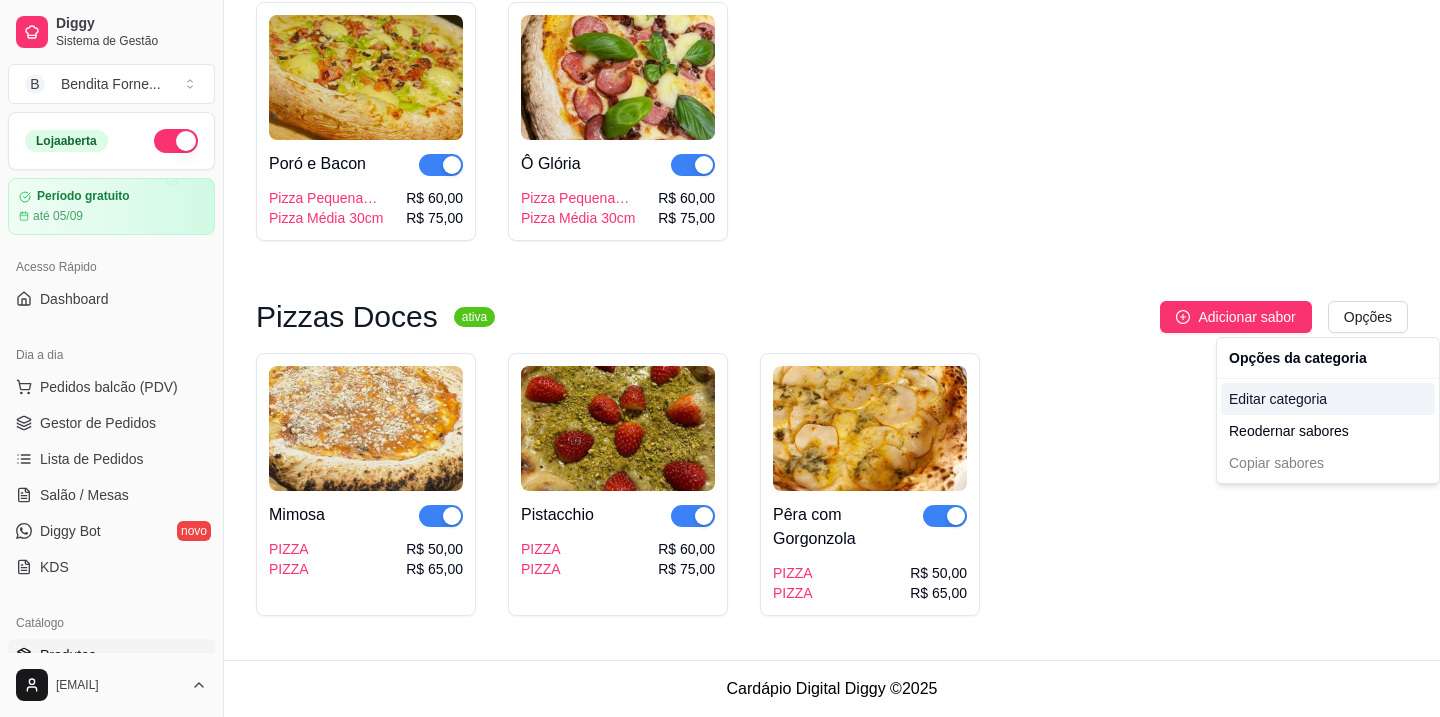 click on "Editar categoria" at bounding box center [1328, 399] 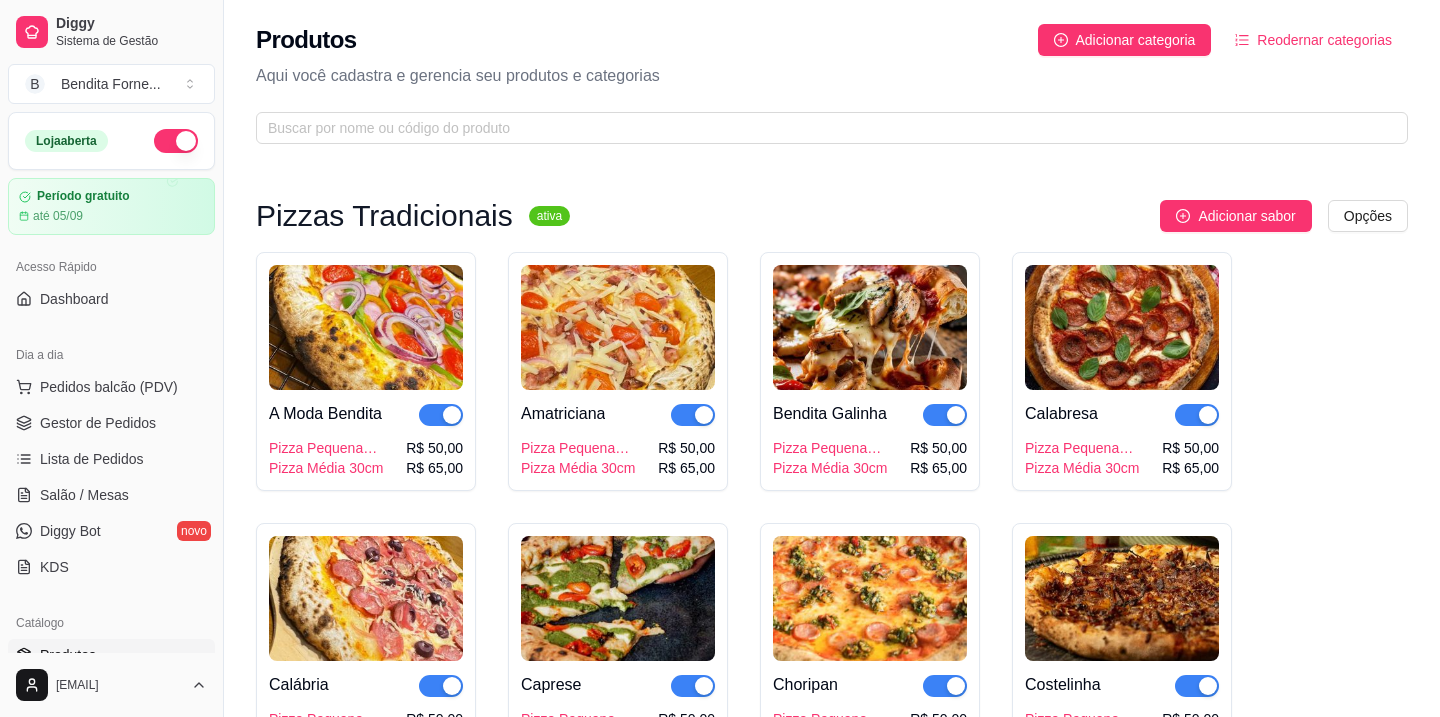 scroll, scrollTop: 0, scrollLeft: 0, axis: both 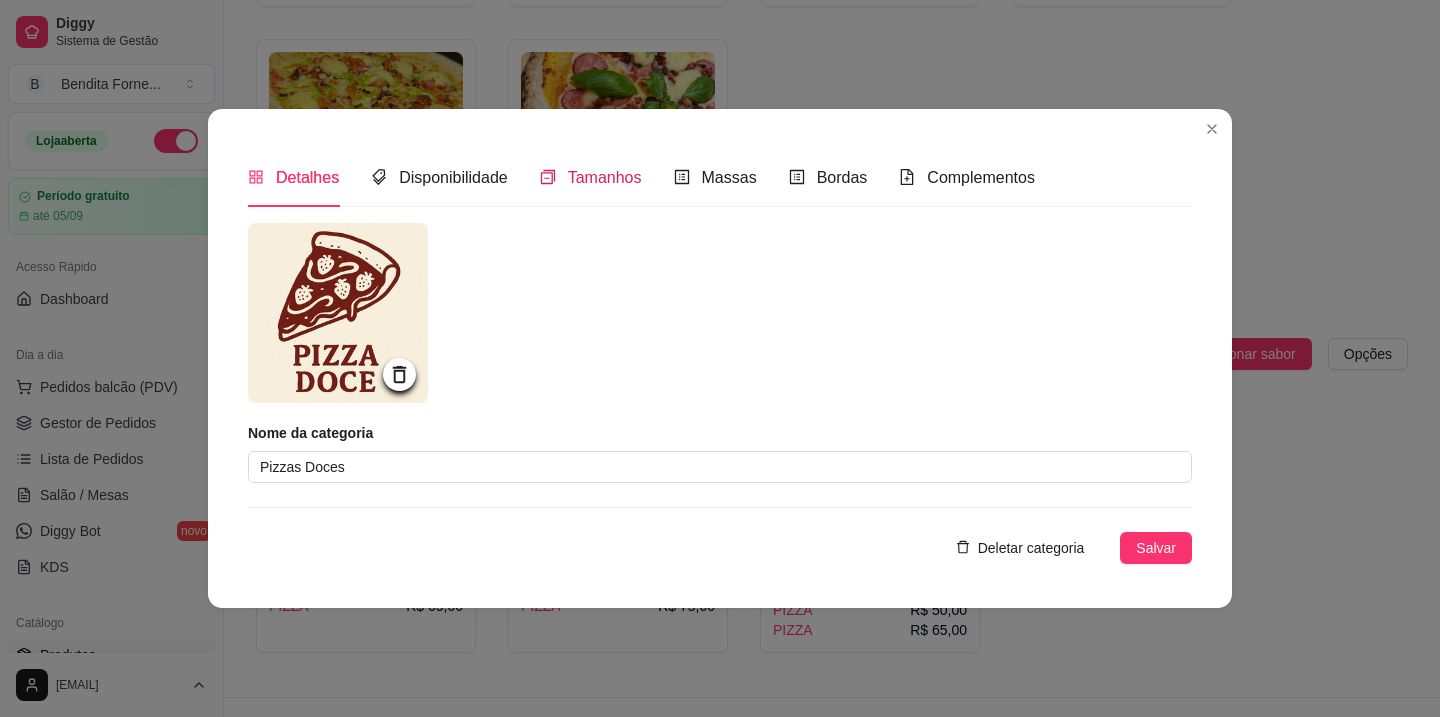 click on "Tamanhos" at bounding box center (605, 177) 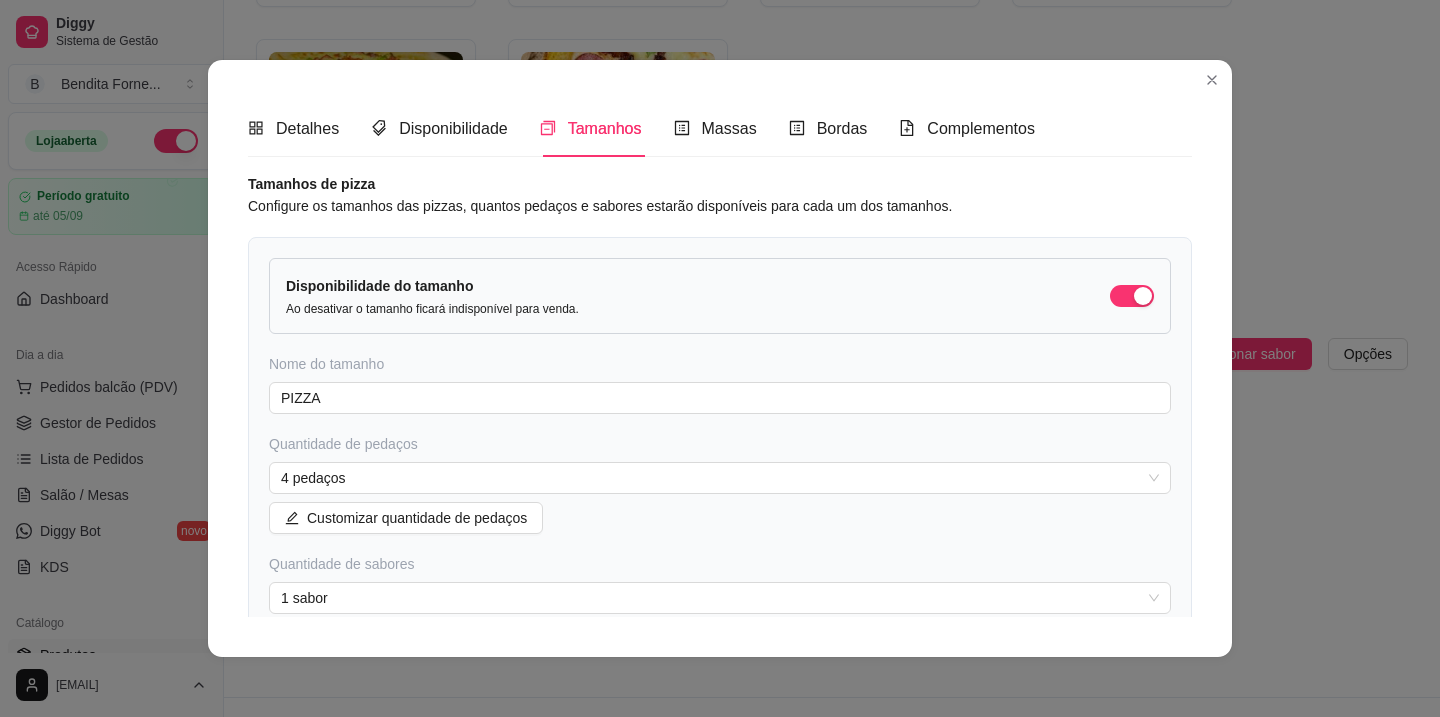 click on "Disponibilidade do tamanho Ao desativar o tamanho ficará indisponível para venda. Nome do tamanho PIZZA Quantidade de pedaços 4 pedaços Customizar quantidade de pedaços Quantidade de sabores 1 sabor Customizar quantidade de sabores Apagar tamanho" at bounding box center [720, 482] 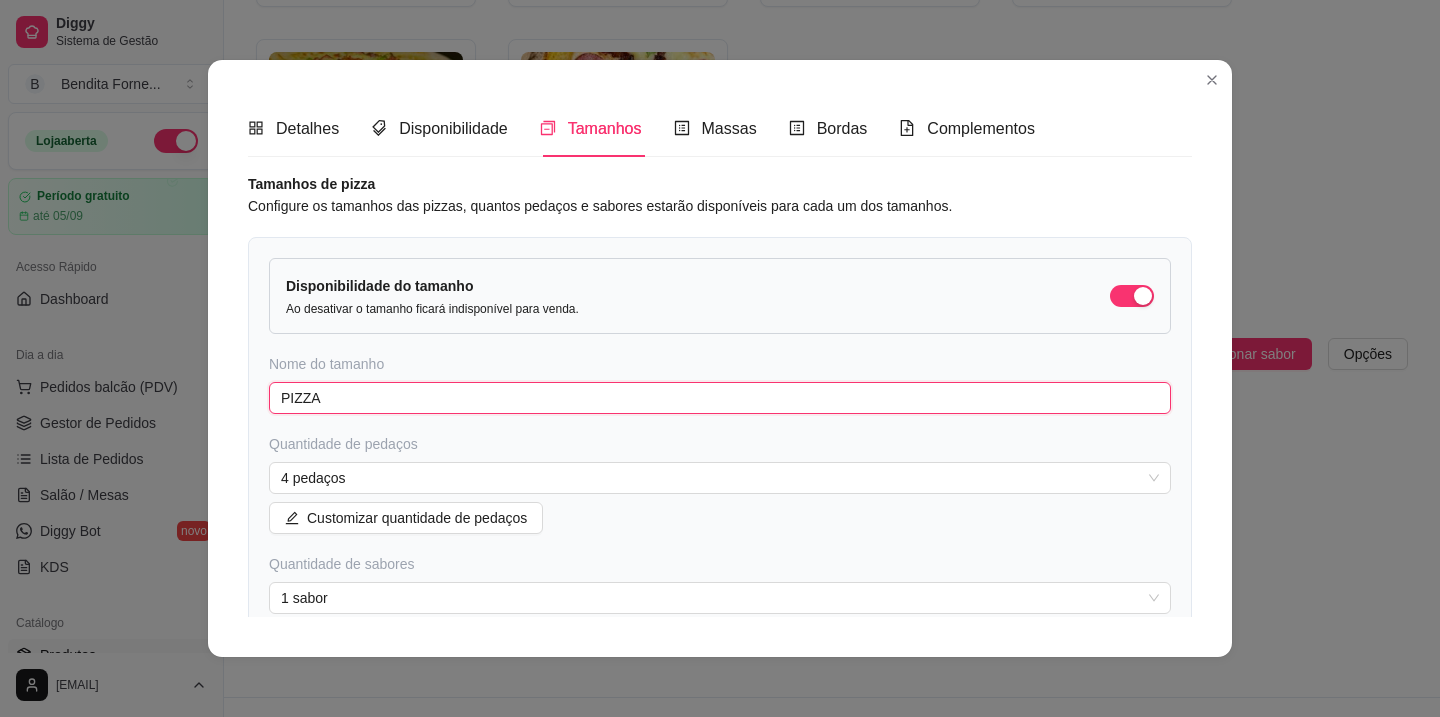 click on "PIZZA" at bounding box center (720, 398) 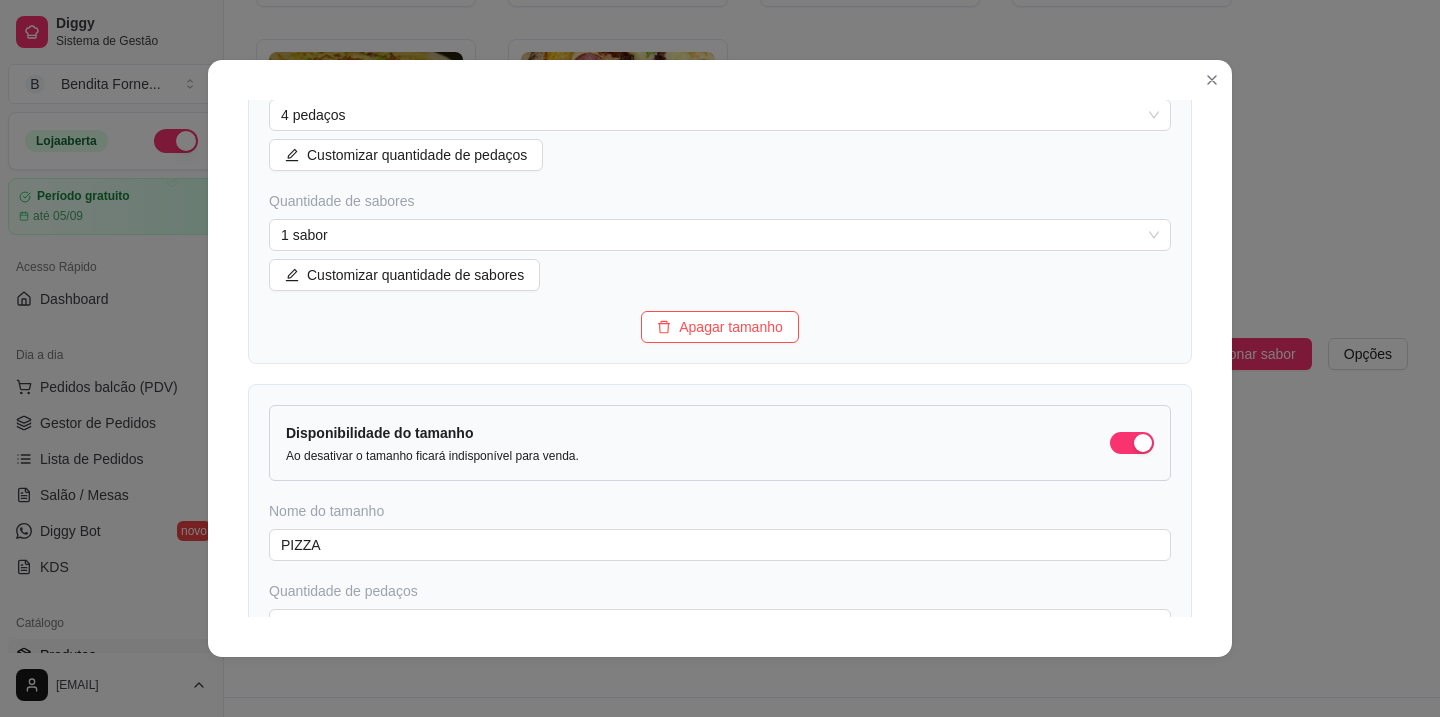 scroll, scrollTop: 392, scrollLeft: 0, axis: vertical 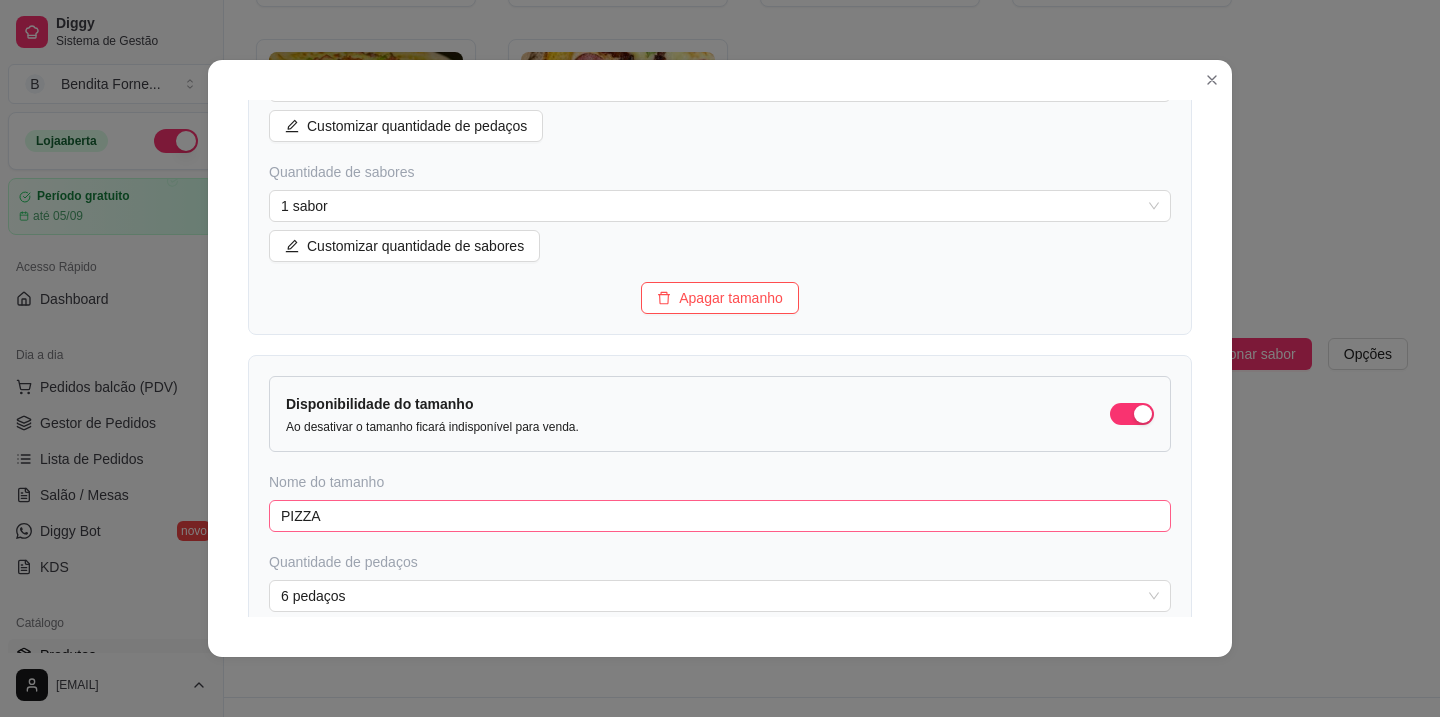 type on "Pizza Pequena 25cm" 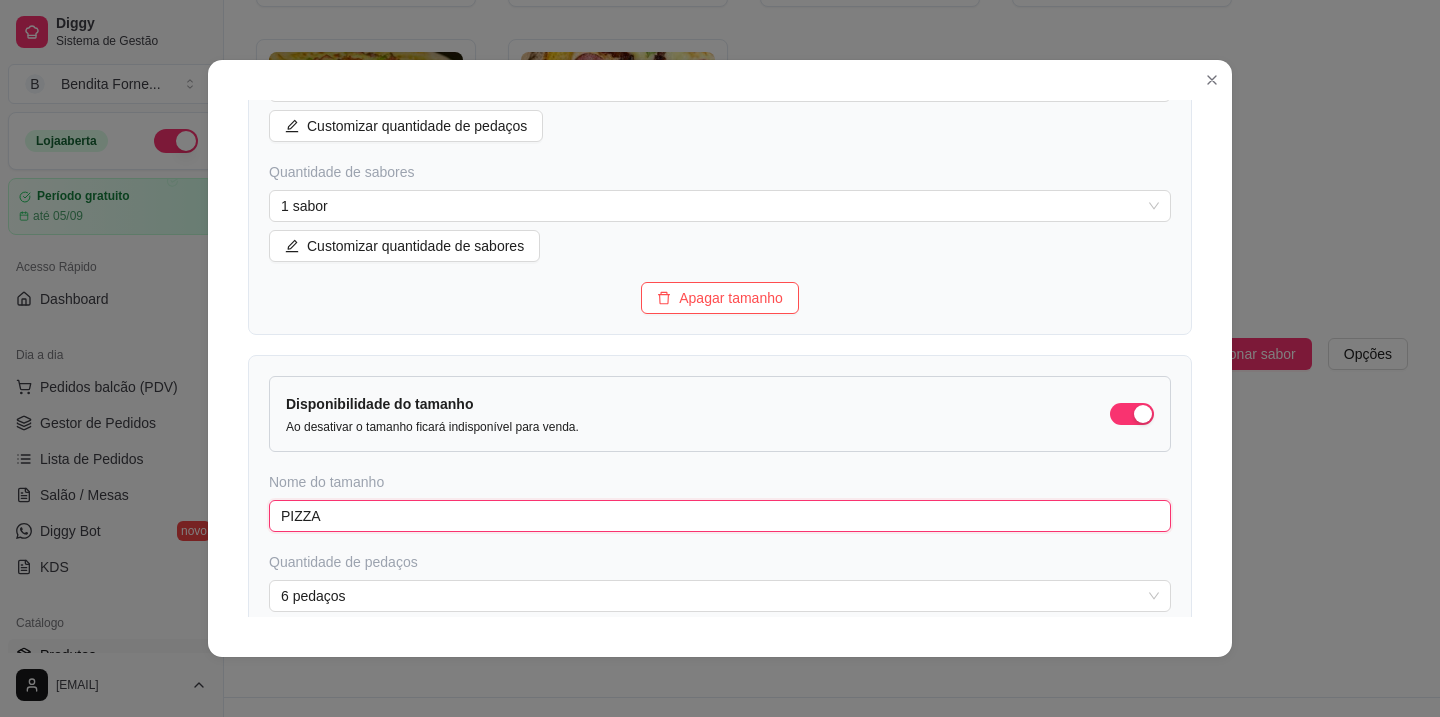 click on "PIZZA" at bounding box center (720, 516) 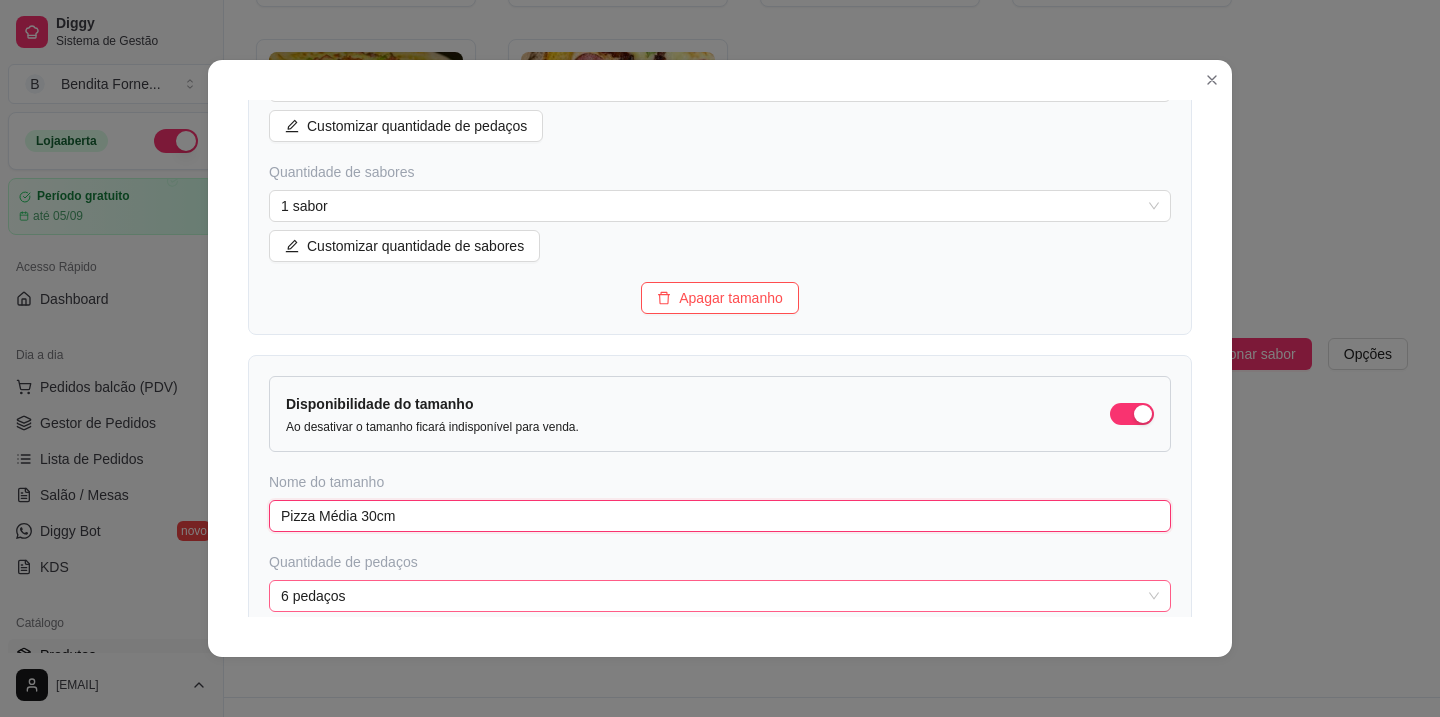 scroll, scrollTop: 753, scrollLeft: 0, axis: vertical 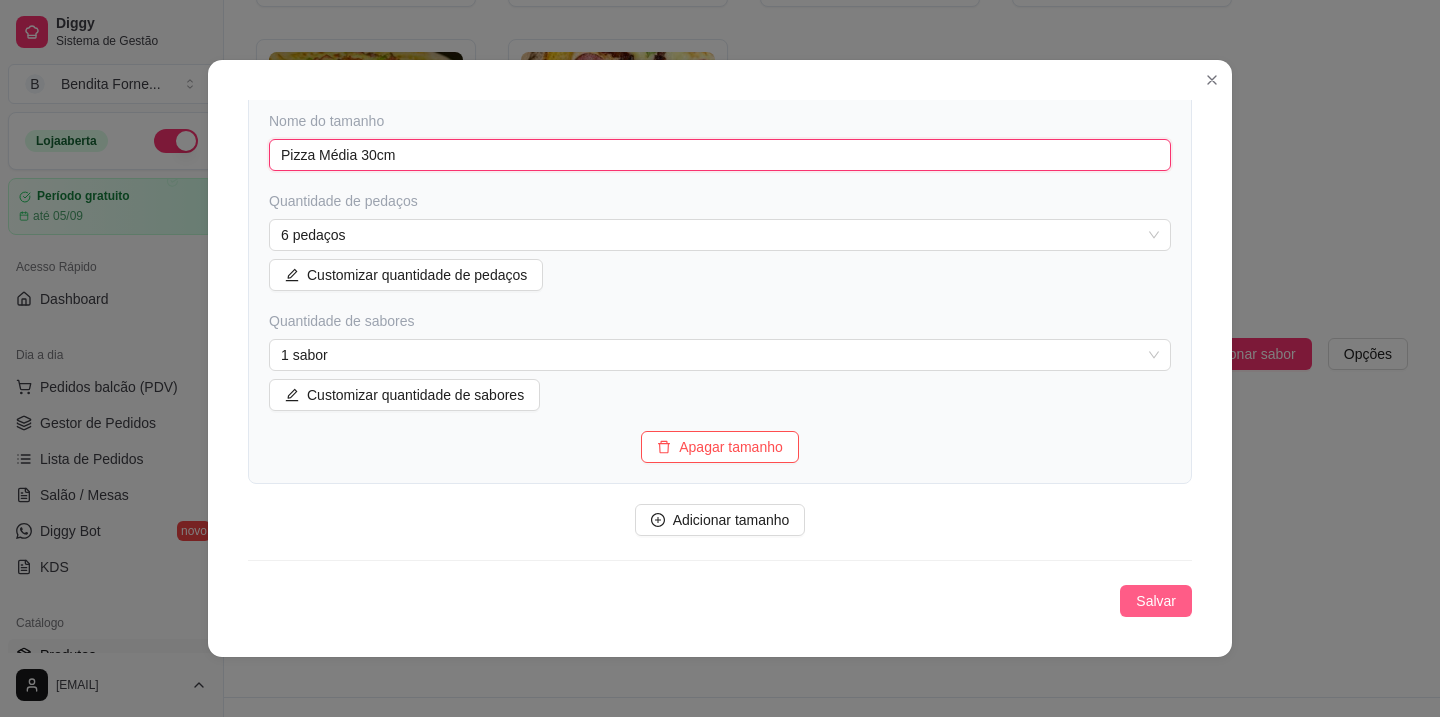 type on "Pizza Média 30cm" 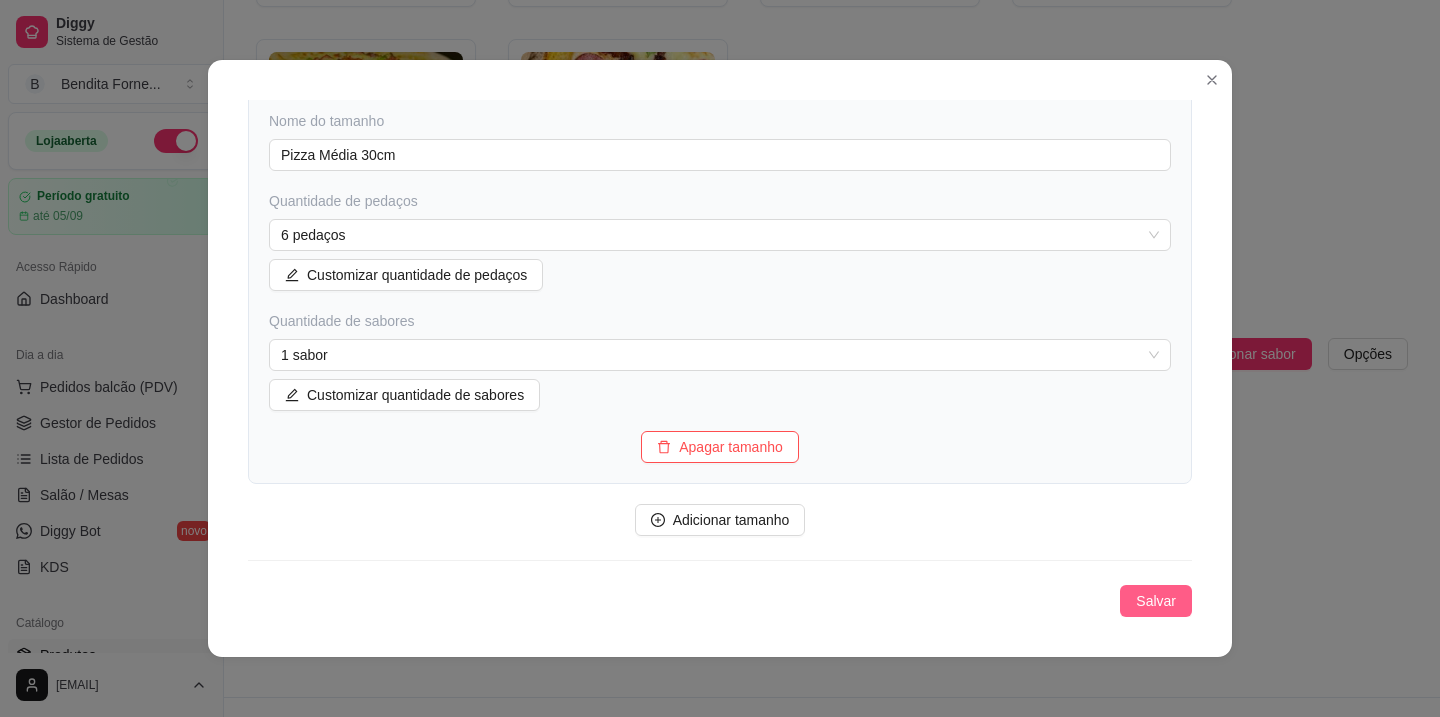 click on "Salvar" at bounding box center [1156, 601] 